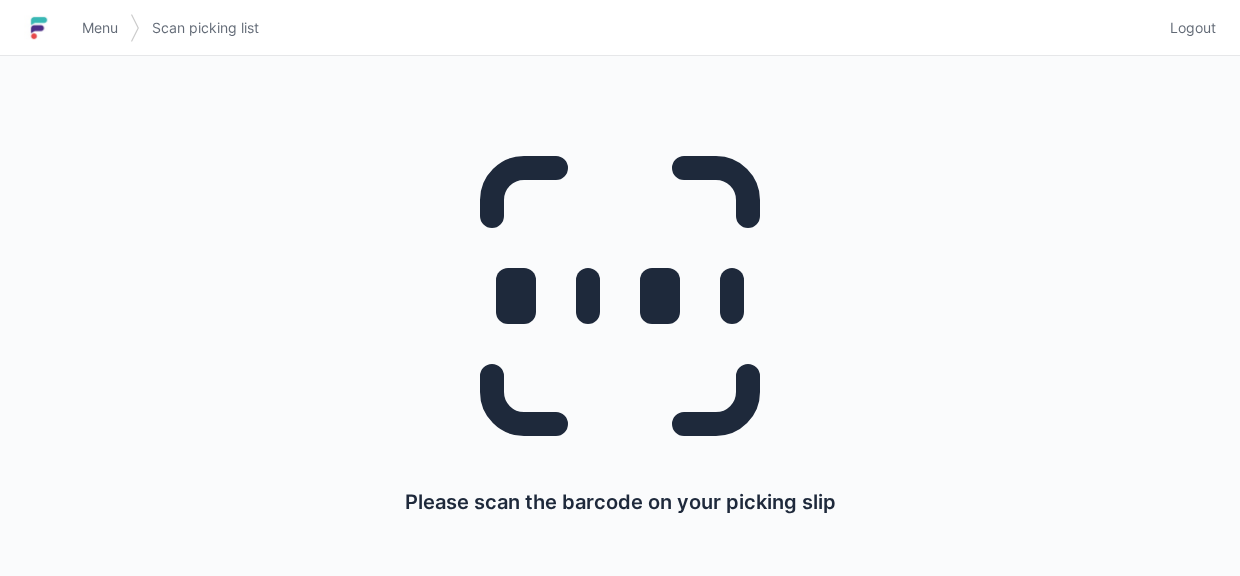 scroll, scrollTop: 0, scrollLeft: 0, axis: both 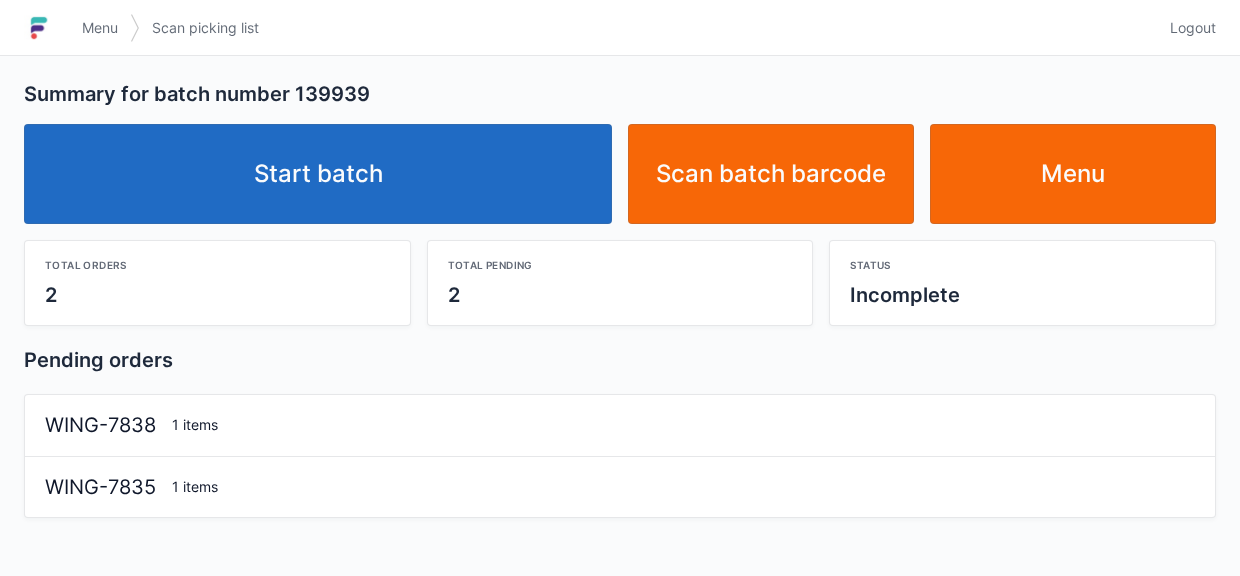 click on "Start batch" at bounding box center (318, 174) 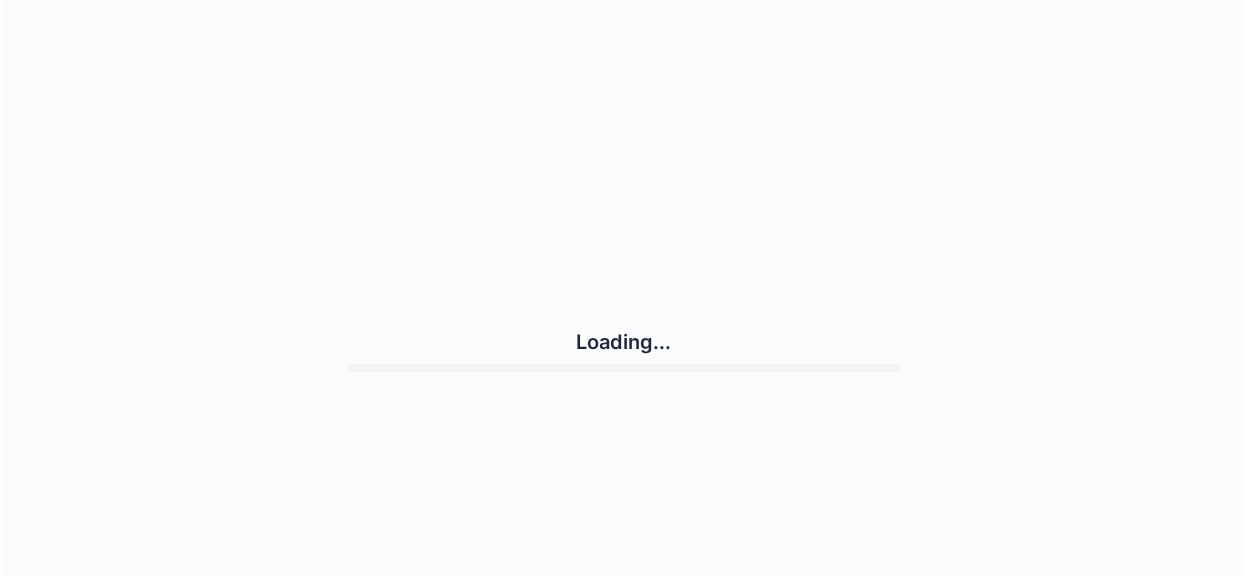 scroll, scrollTop: 0, scrollLeft: 0, axis: both 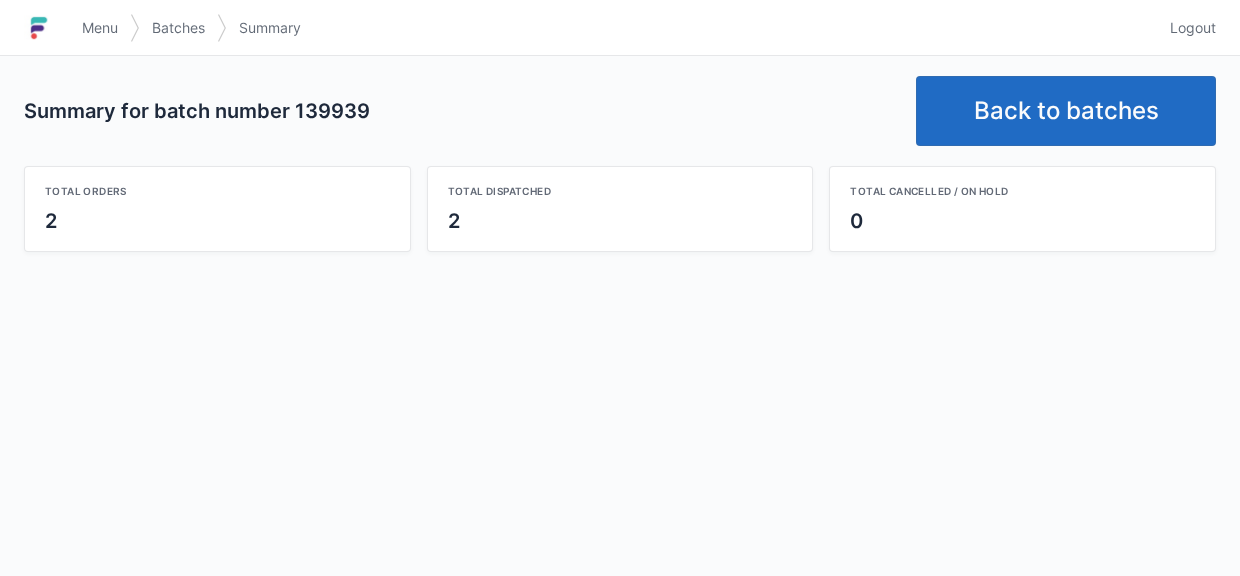 click on "Back to batches" at bounding box center (1066, 111) 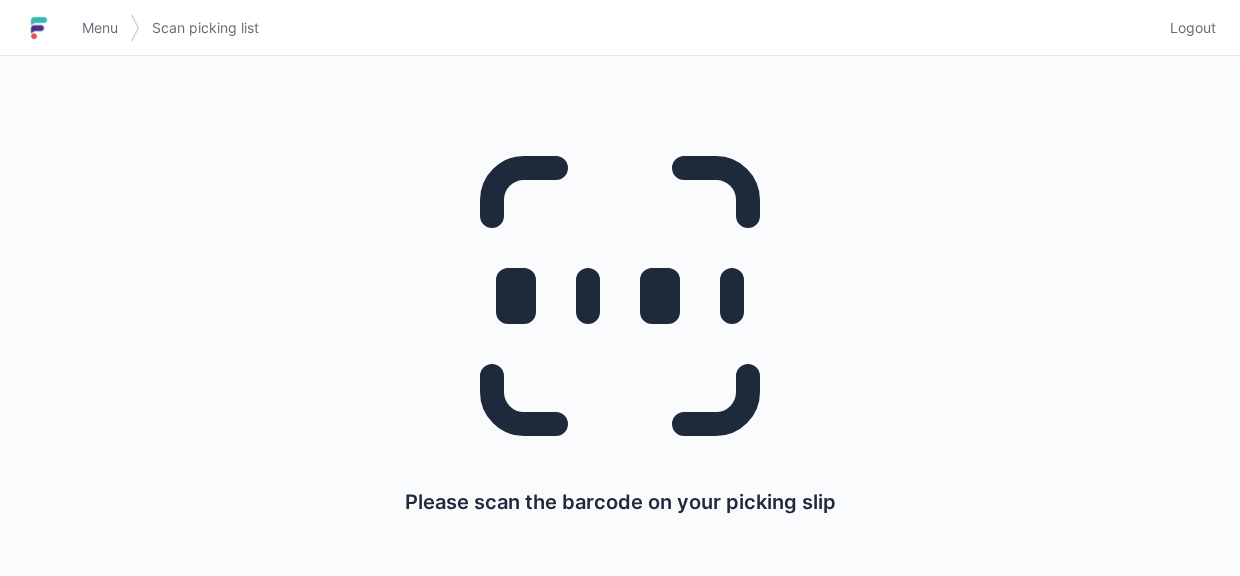 scroll, scrollTop: 0, scrollLeft: 0, axis: both 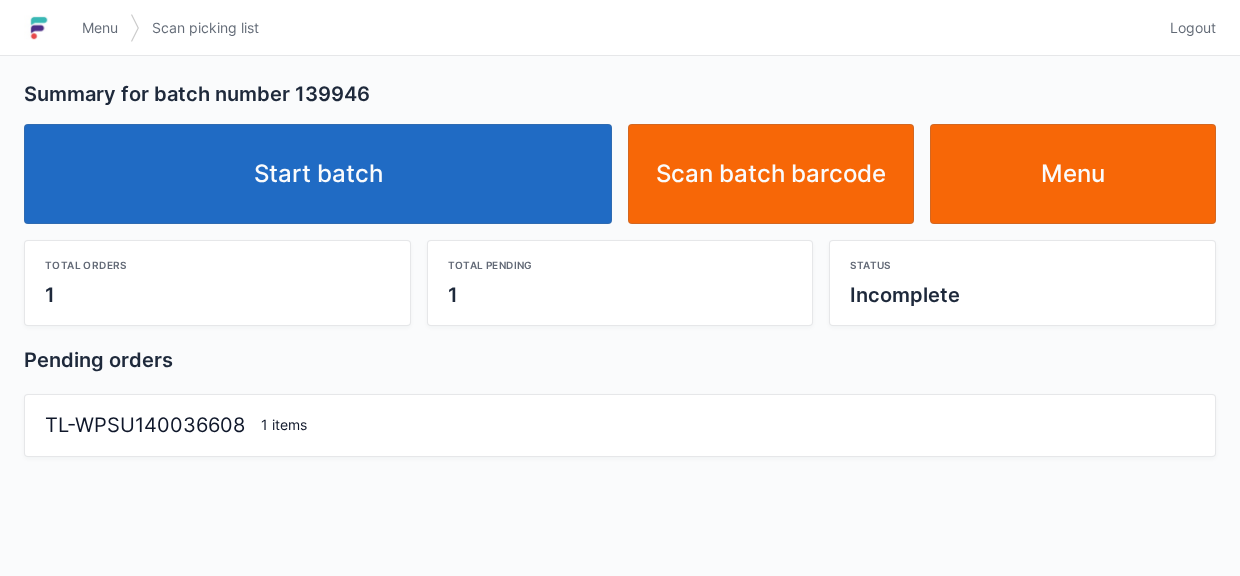 click on "Start batch" at bounding box center [318, 174] 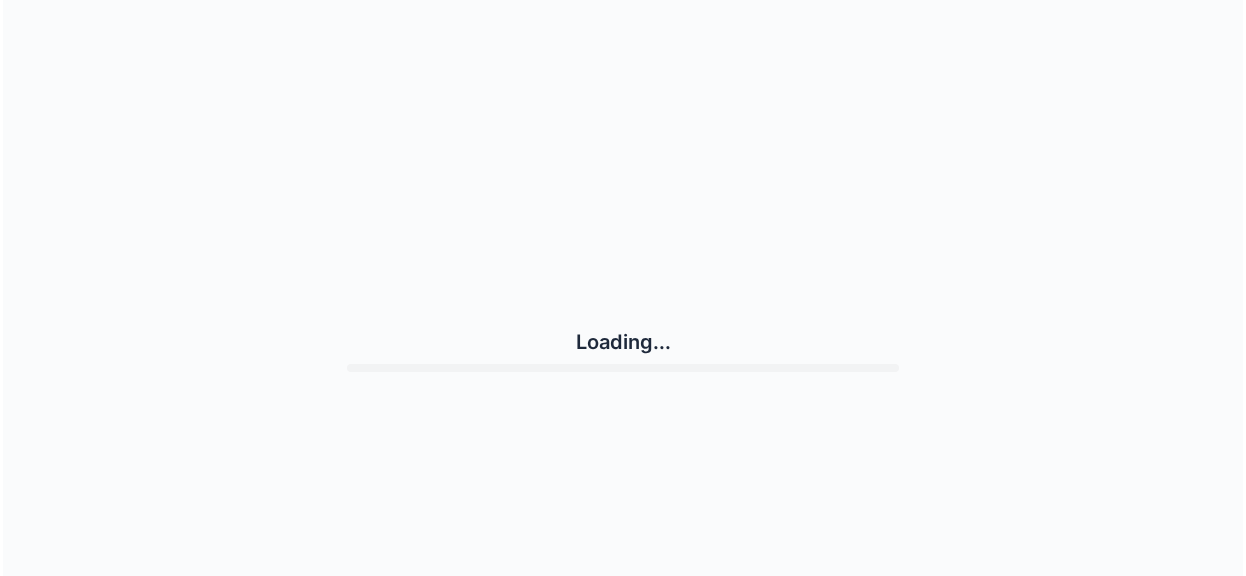 scroll, scrollTop: 0, scrollLeft: 0, axis: both 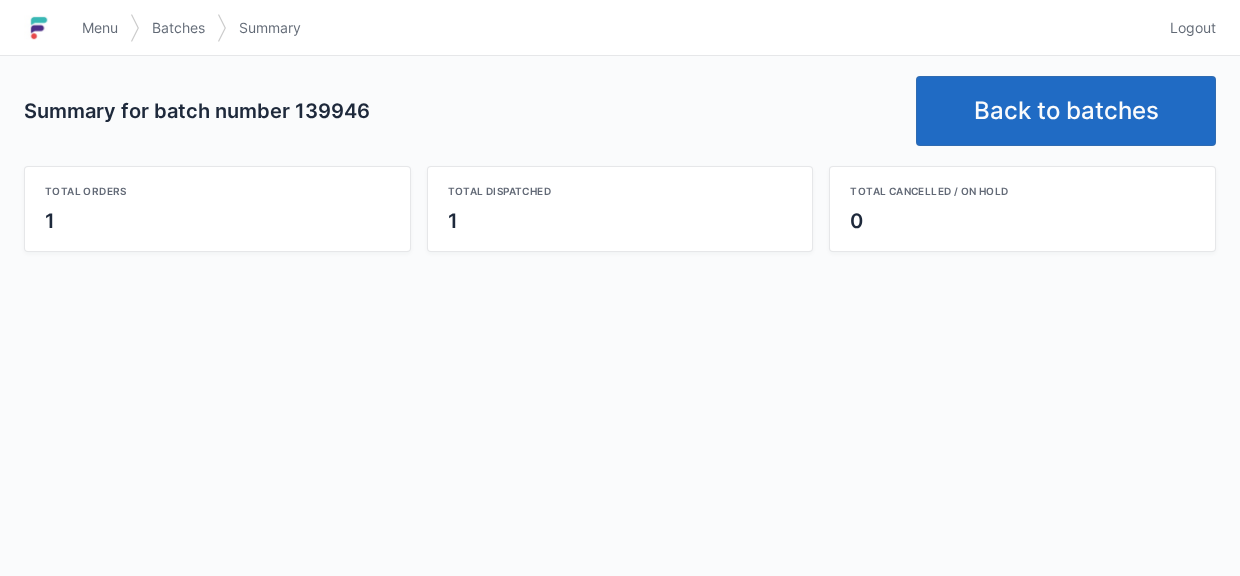 click on "Back to batches" at bounding box center [1066, 111] 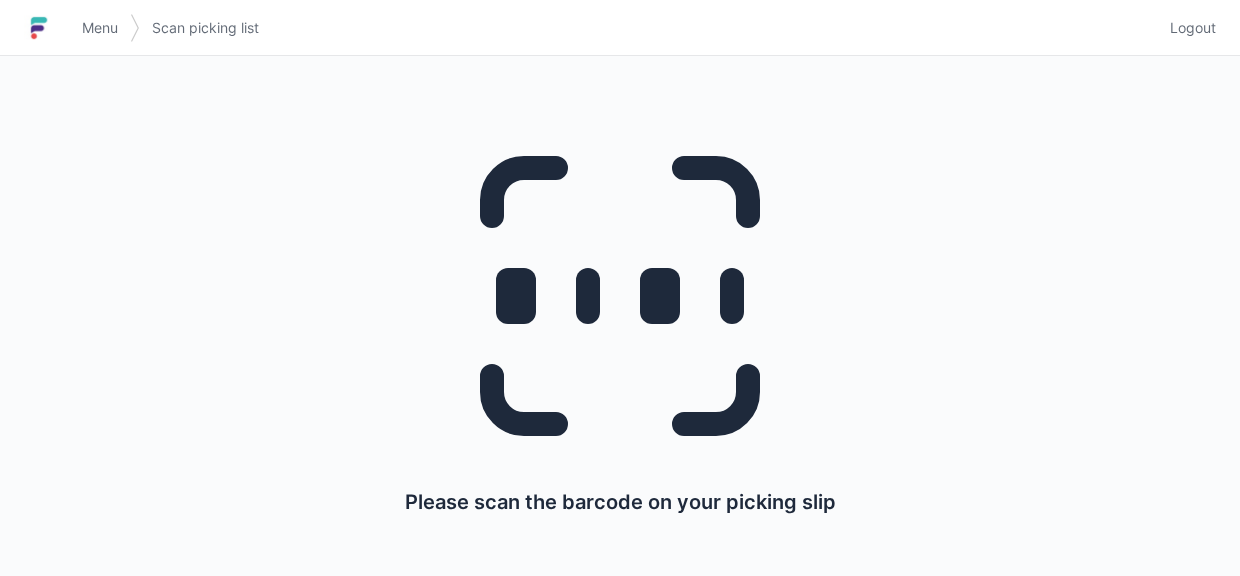 scroll, scrollTop: 0, scrollLeft: 0, axis: both 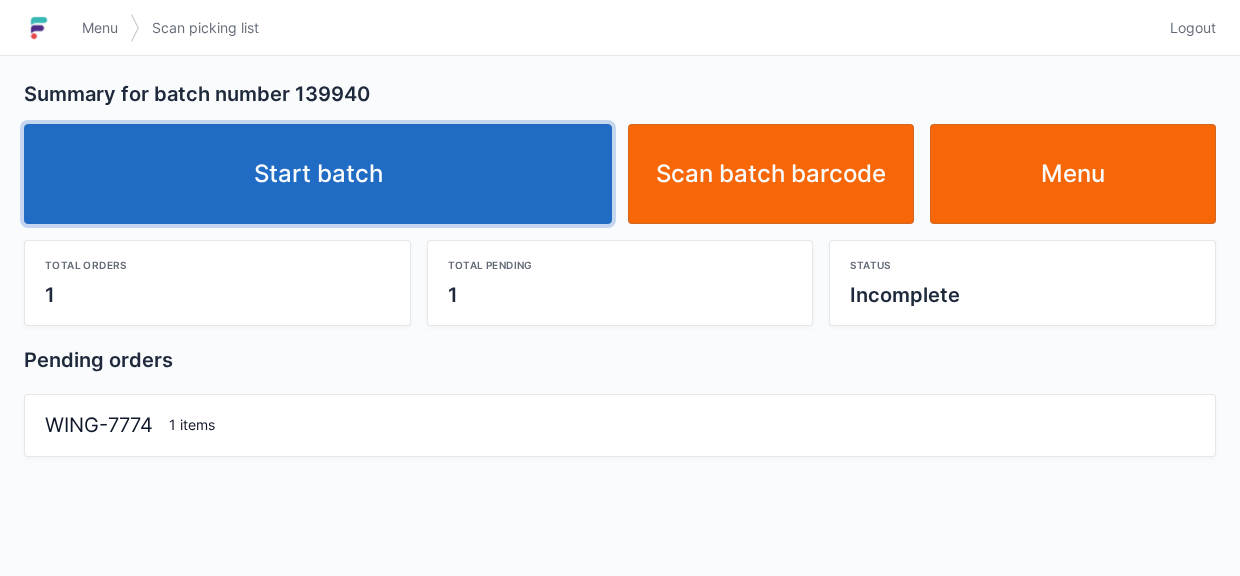 click on "Start batch" at bounding box center [318, 174] 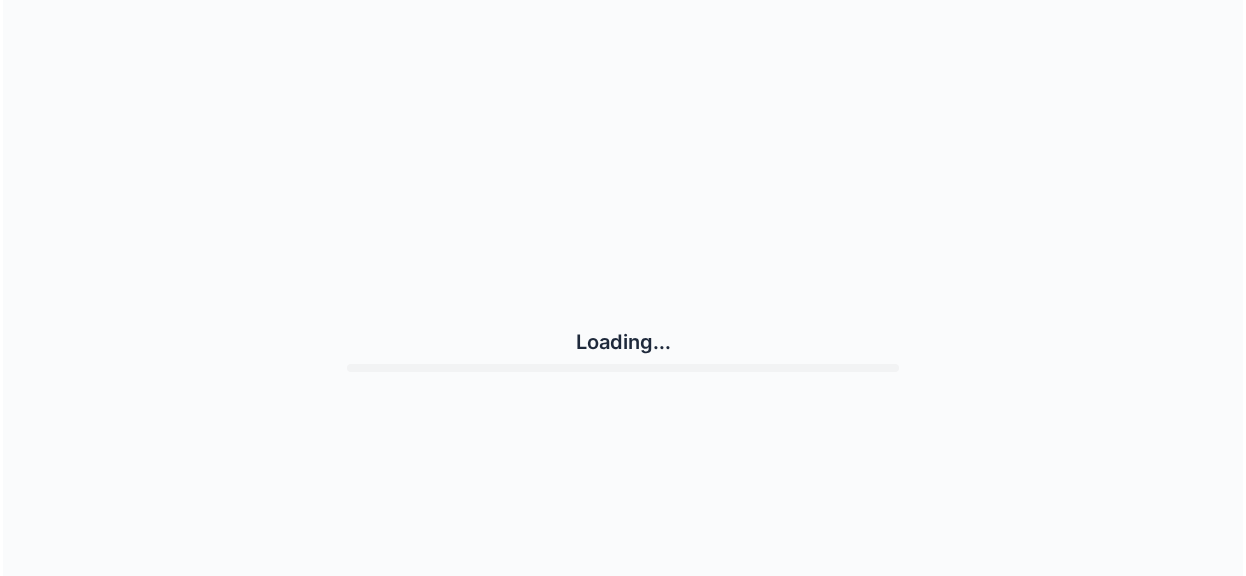 scroll, scrollTop: 0, scrollLeft: 0, axis: both 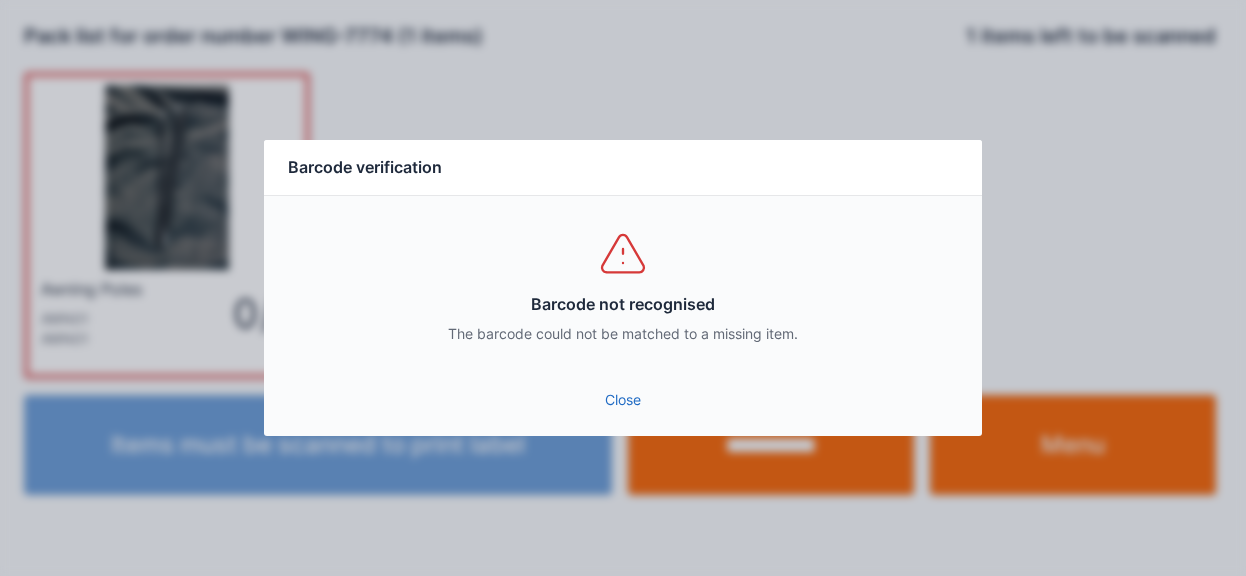click on "Close" at bounding box center (623, 400) 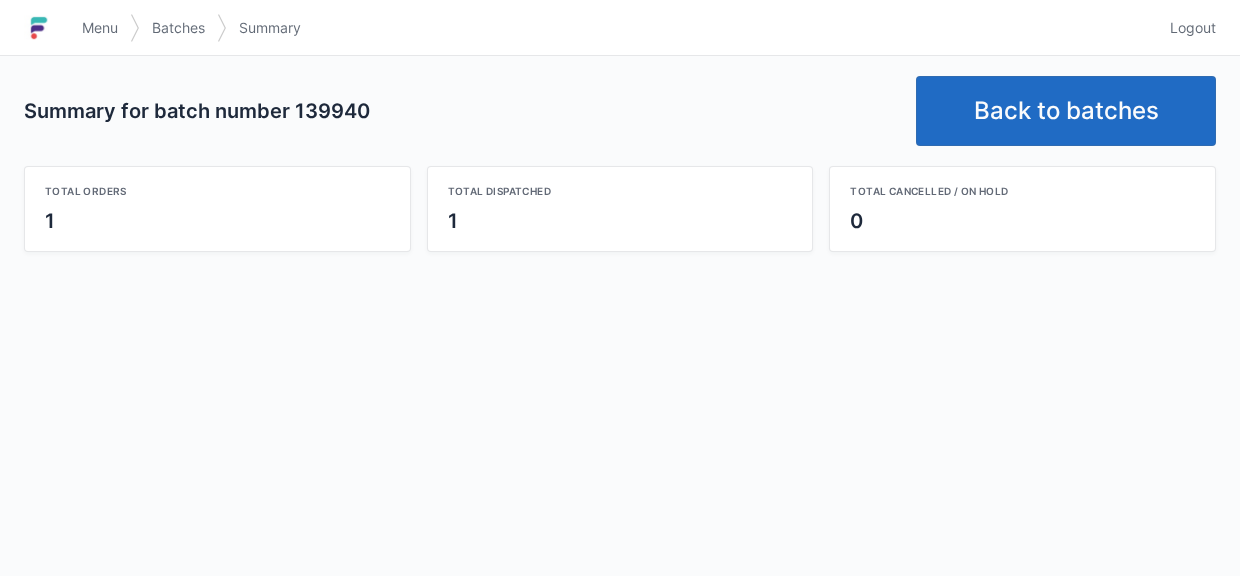 scroll, scrollTop: 0, scrollLeft: 0, axis: both 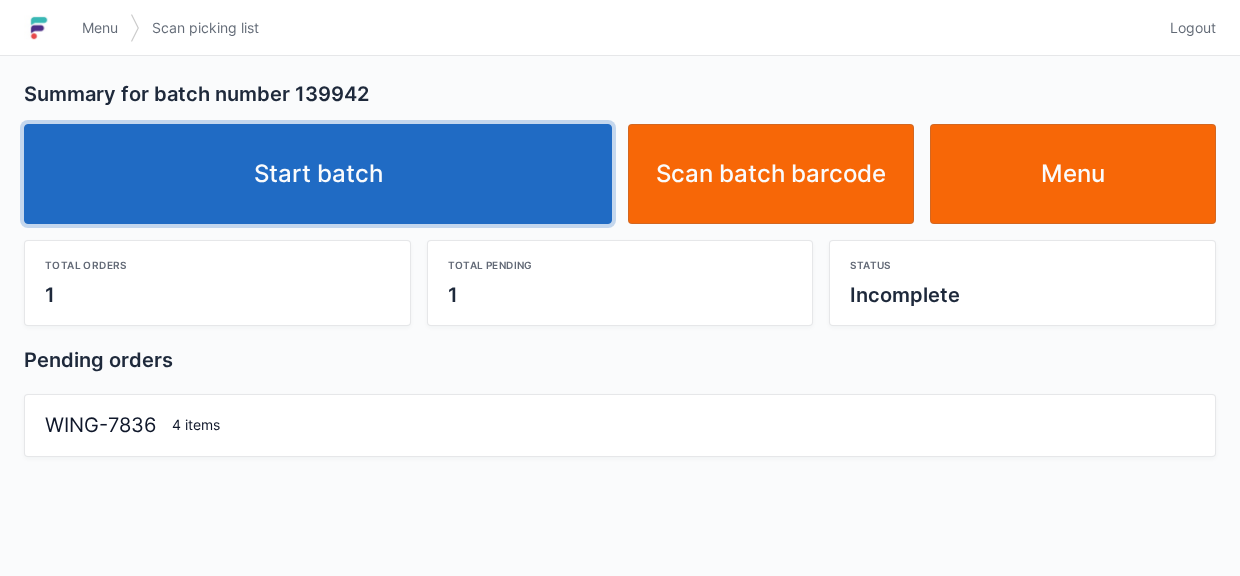 click on "Start batch" at bounding box center [318, 174] 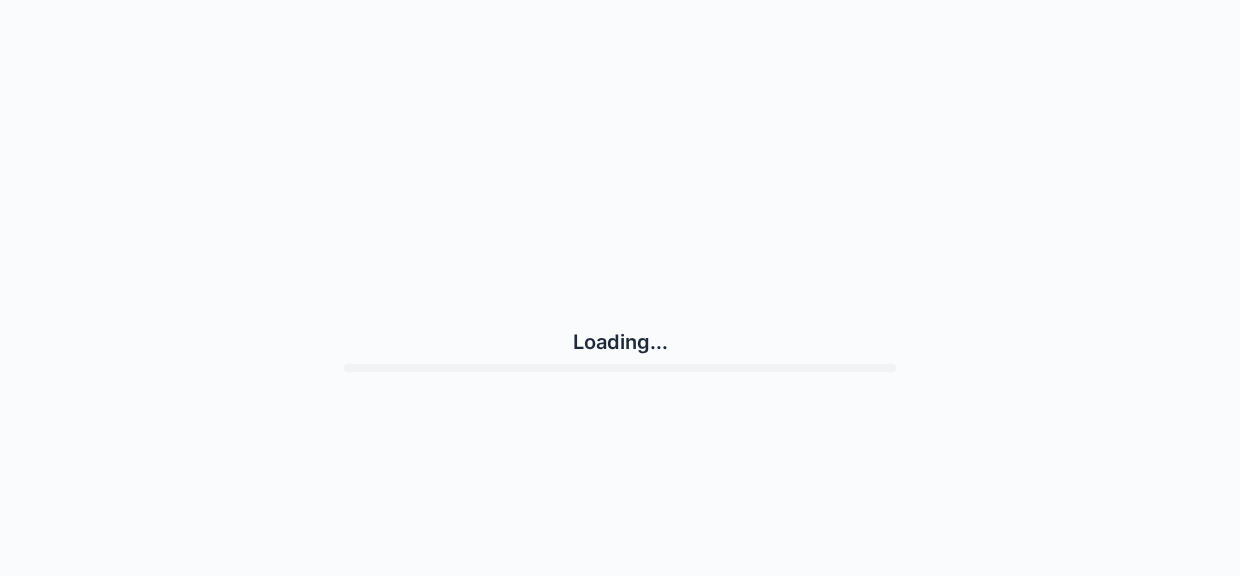 scroll, scrollTop: 0, scrollLeft: 0, axis: both 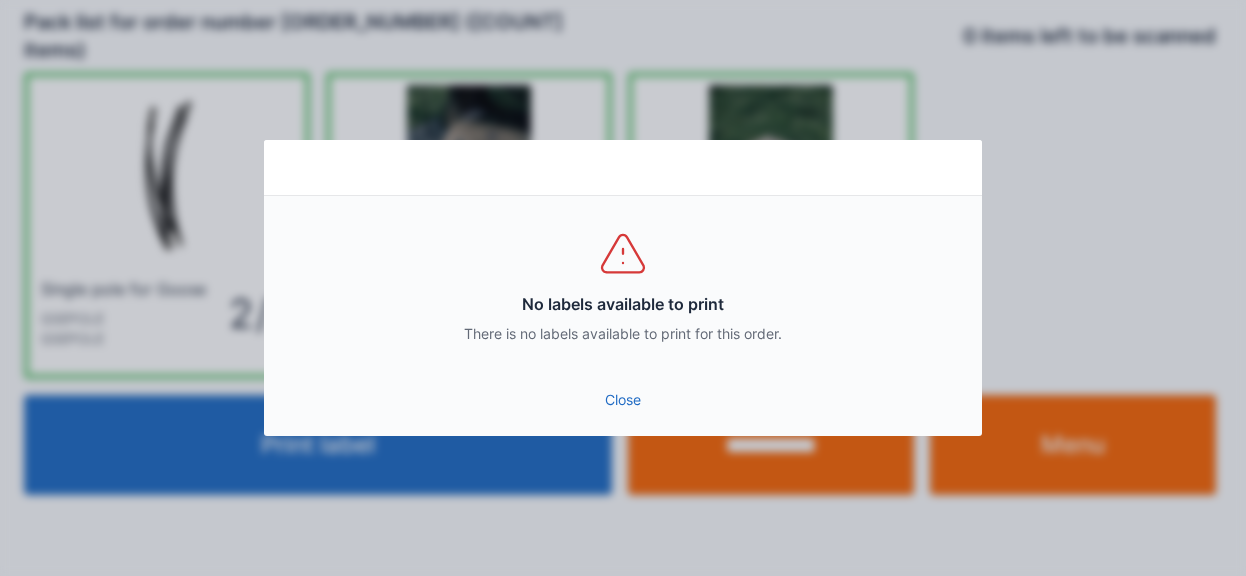 click on "Close" at bounding box center (623, 400) 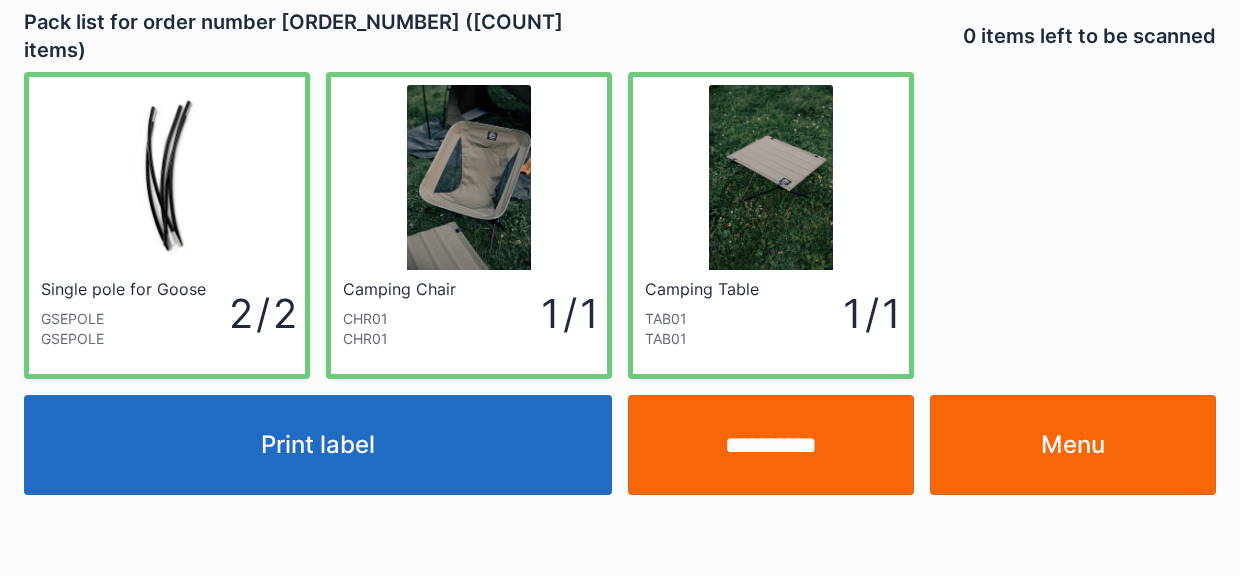 click on "Menu" at bounding box center [1073, 445] 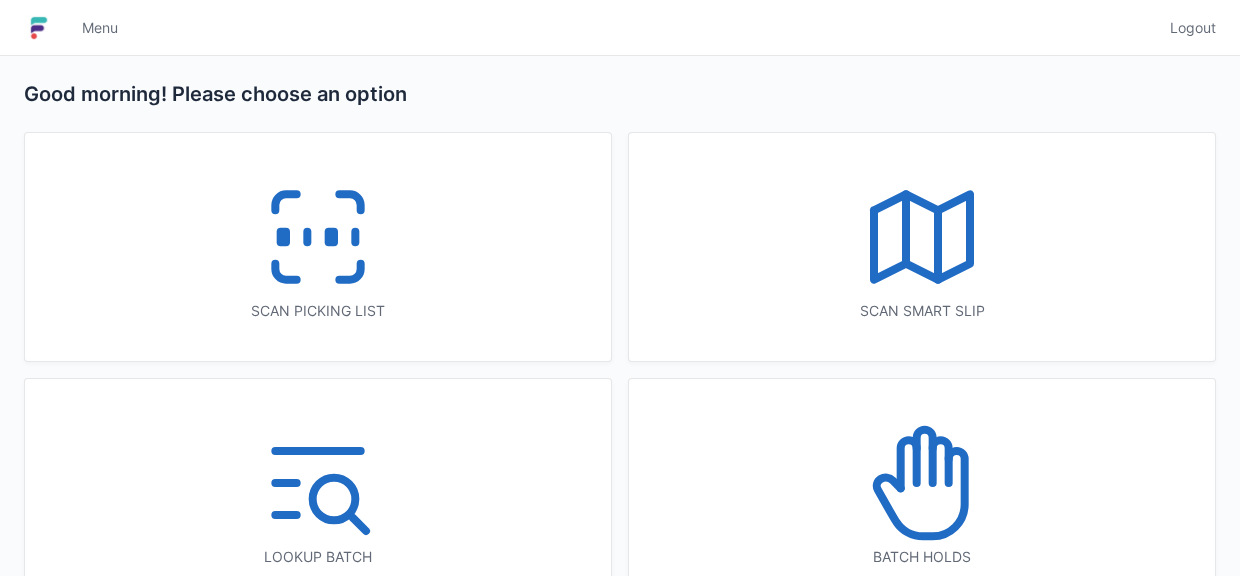 scroll, scrollTop: 0, scrollLeft: 0, axis: both 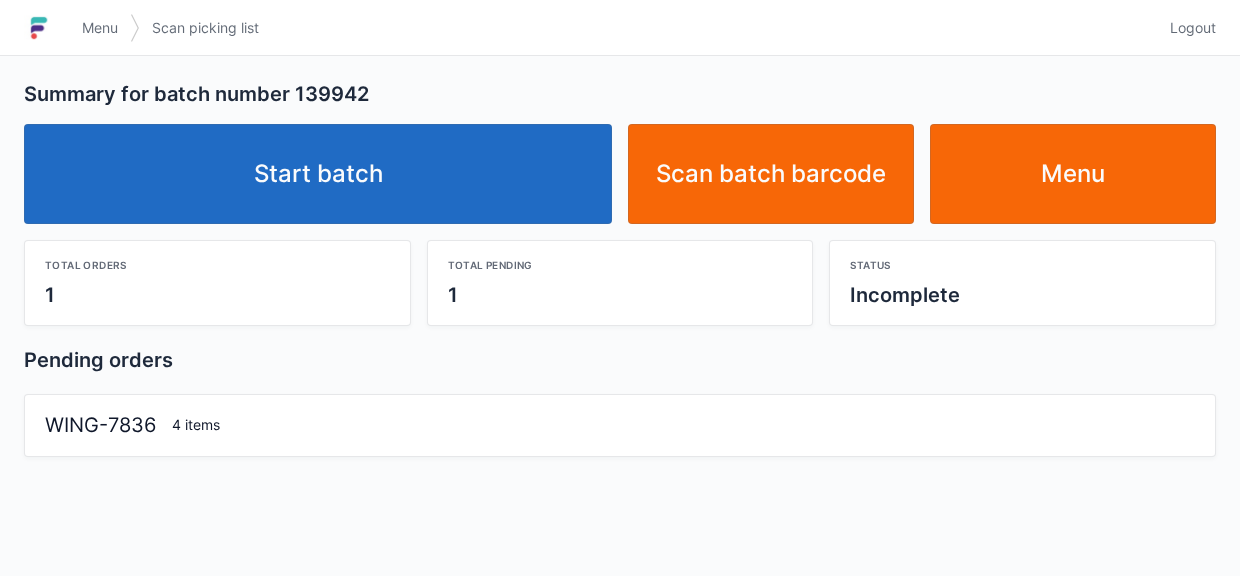 click on "Start batch" at bounding box center (318, 174) 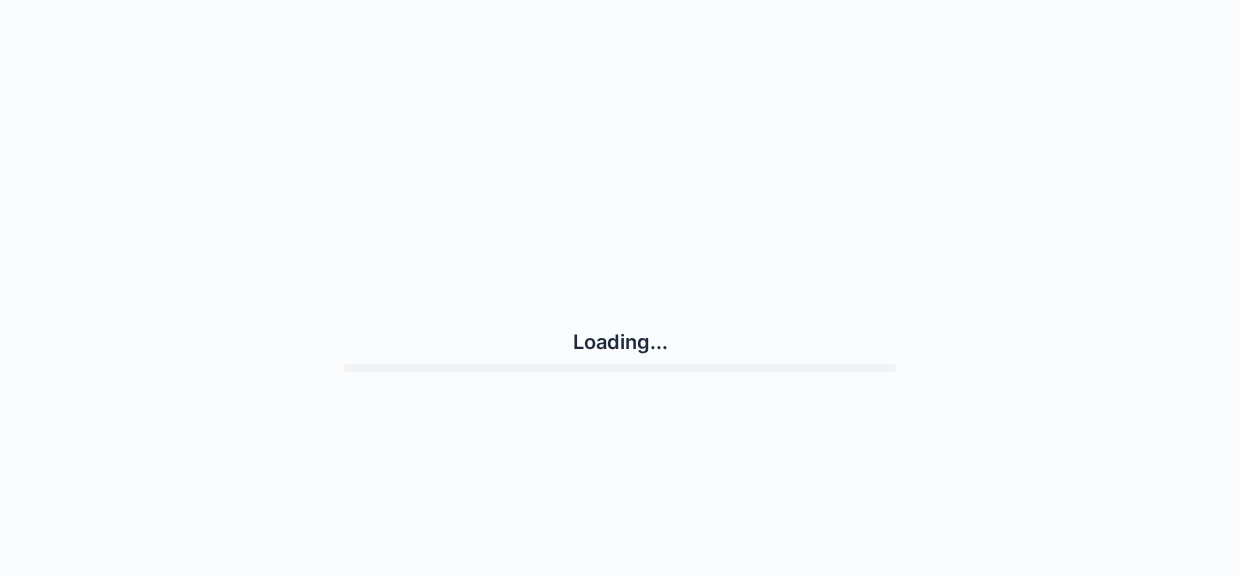 scroll, scrollTop: 0, scrollLeft: 0, axis: both 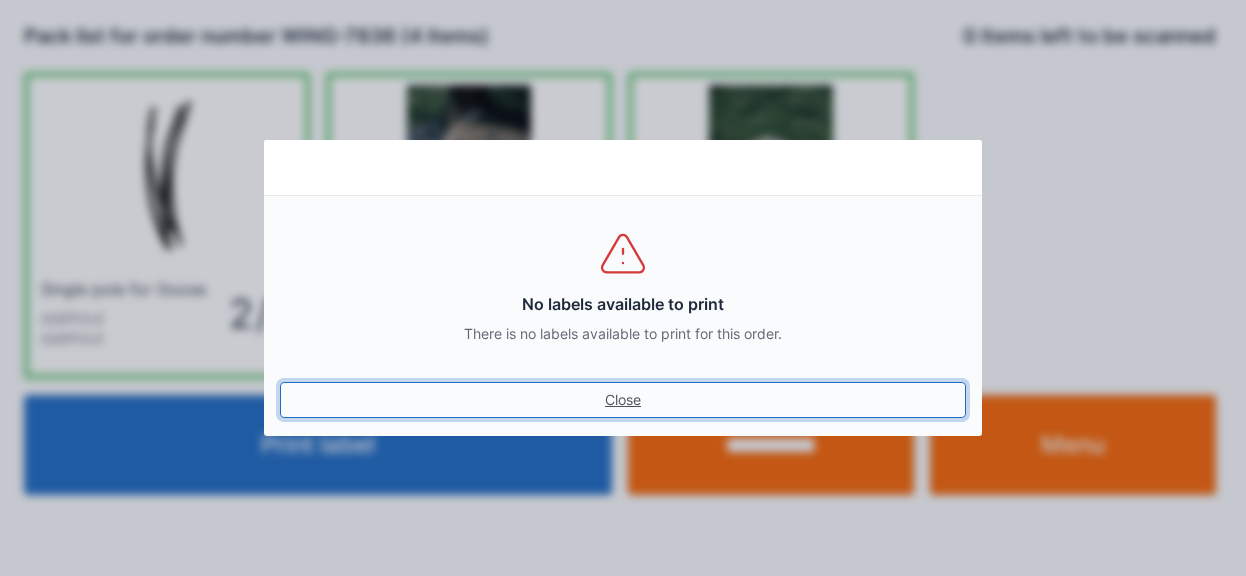 click on "Close" at bounding box center (623, 400) 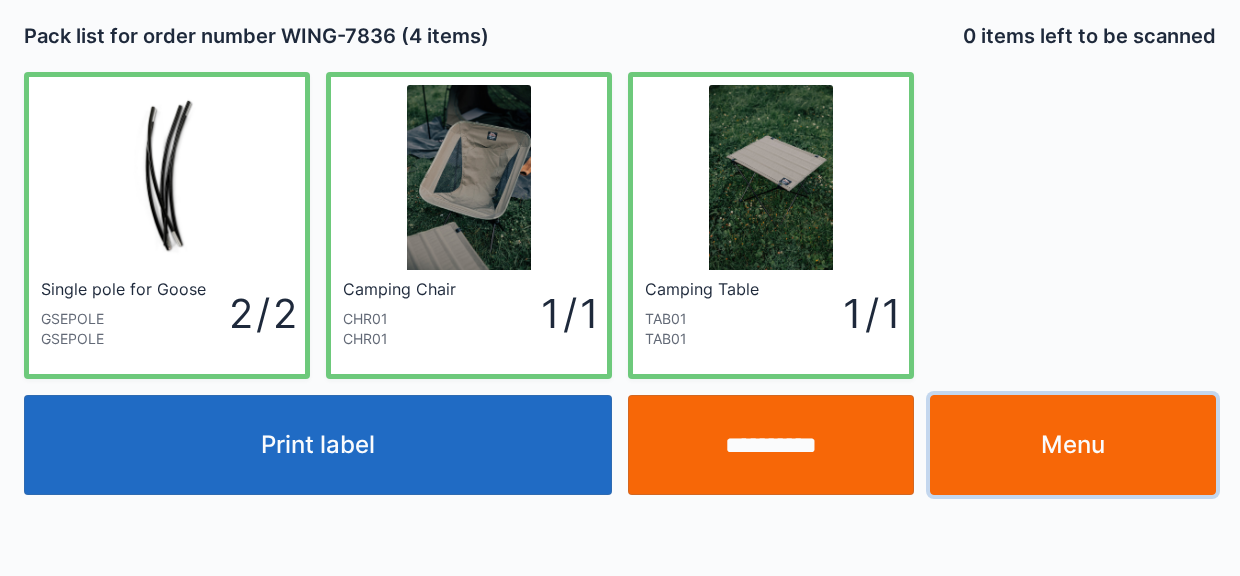 click on "Menu" at bounding box center [1073, 445] 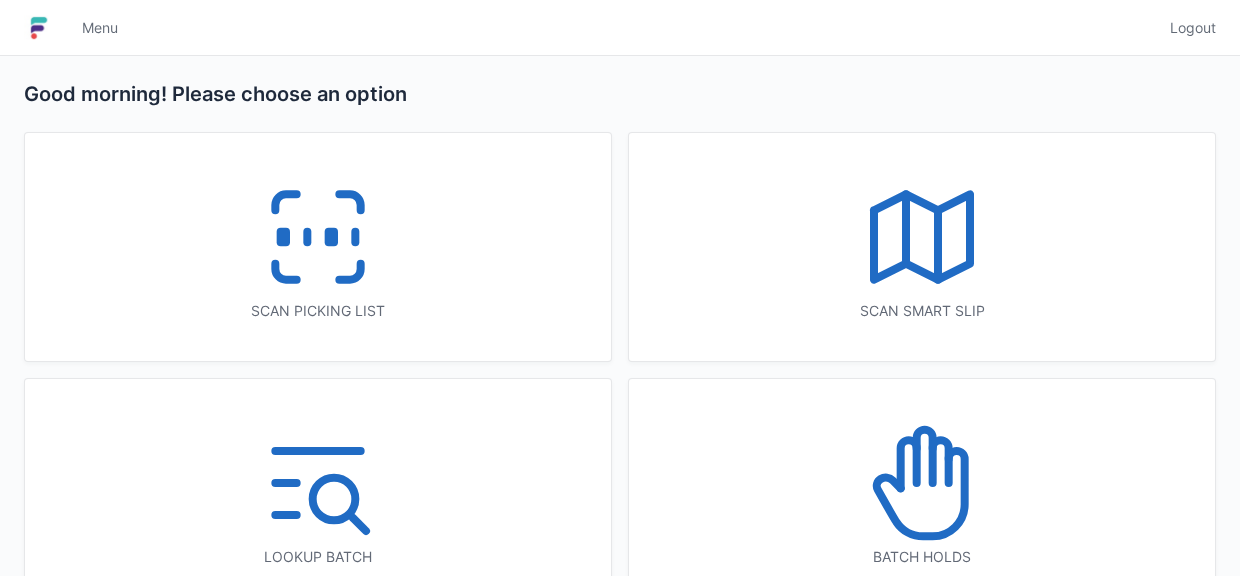 scroll, scrollTop: 0, scrollLeft: 0, axis: both 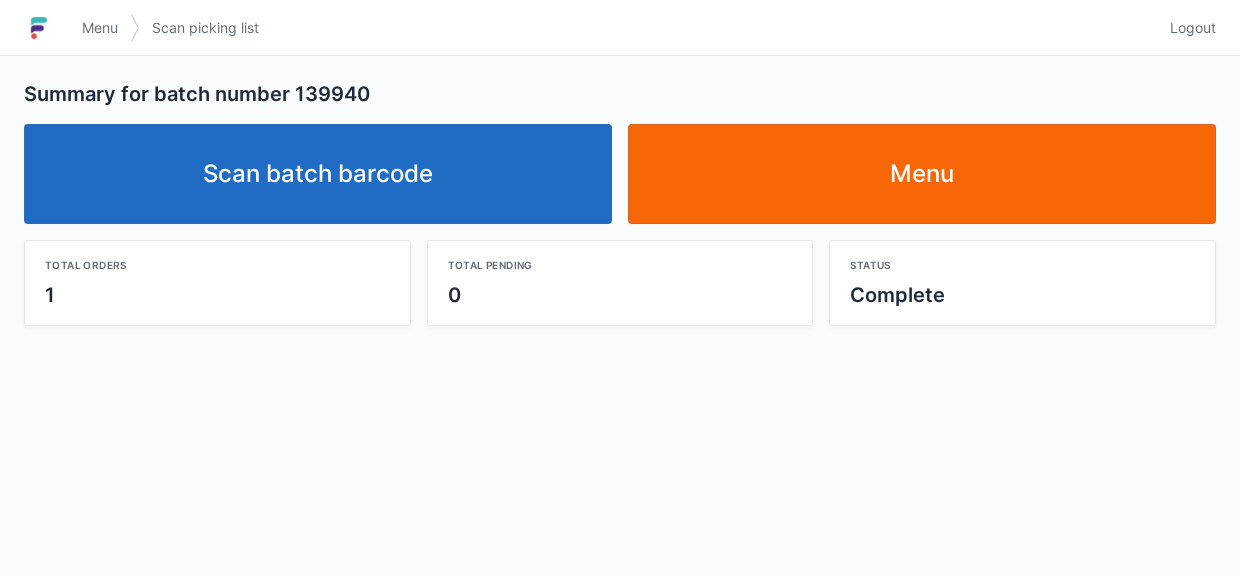 click on "Scan batch barcode" at bounding box center [318, 174] 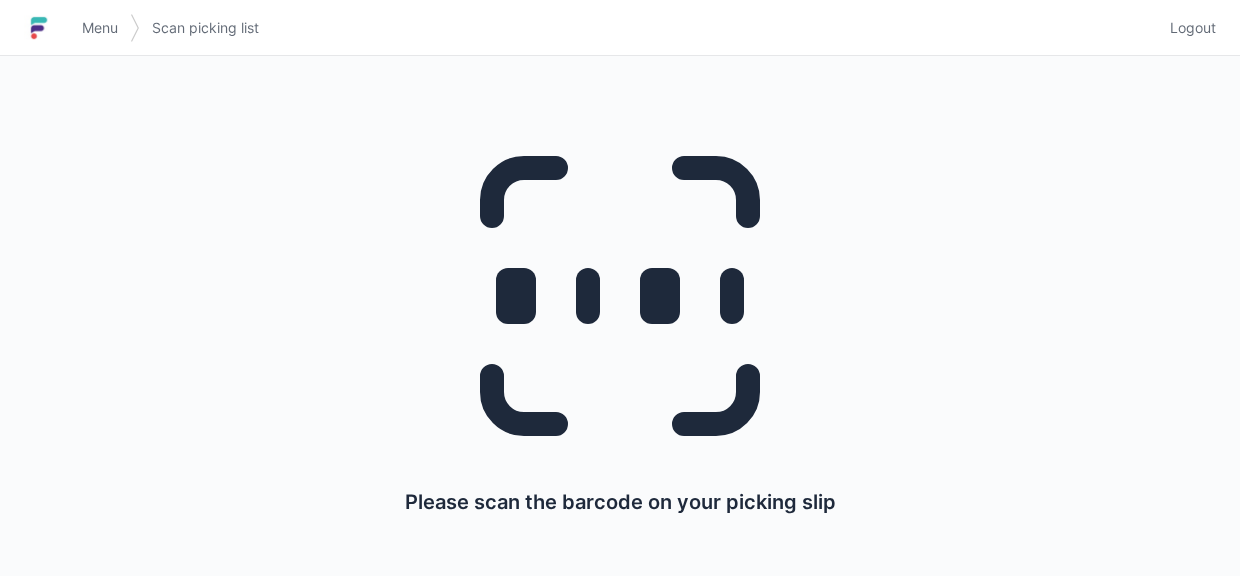 scroll, scrollTop: 0, scrollLeft: 0, axis: both 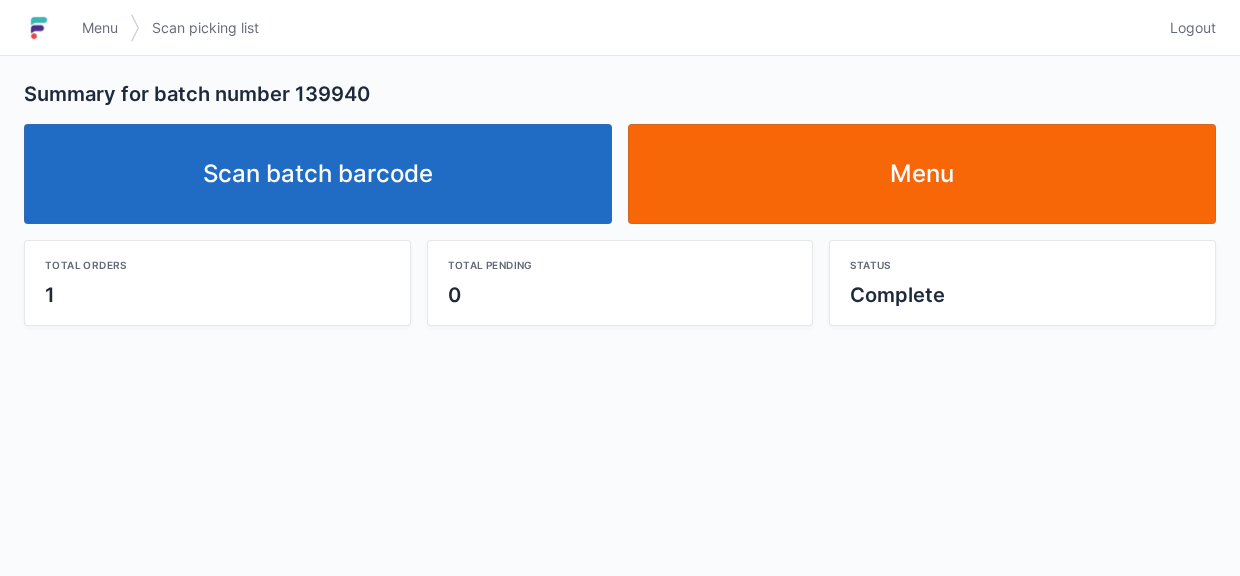 click on "Scan batch barcode" at bounding box center [318, 174] 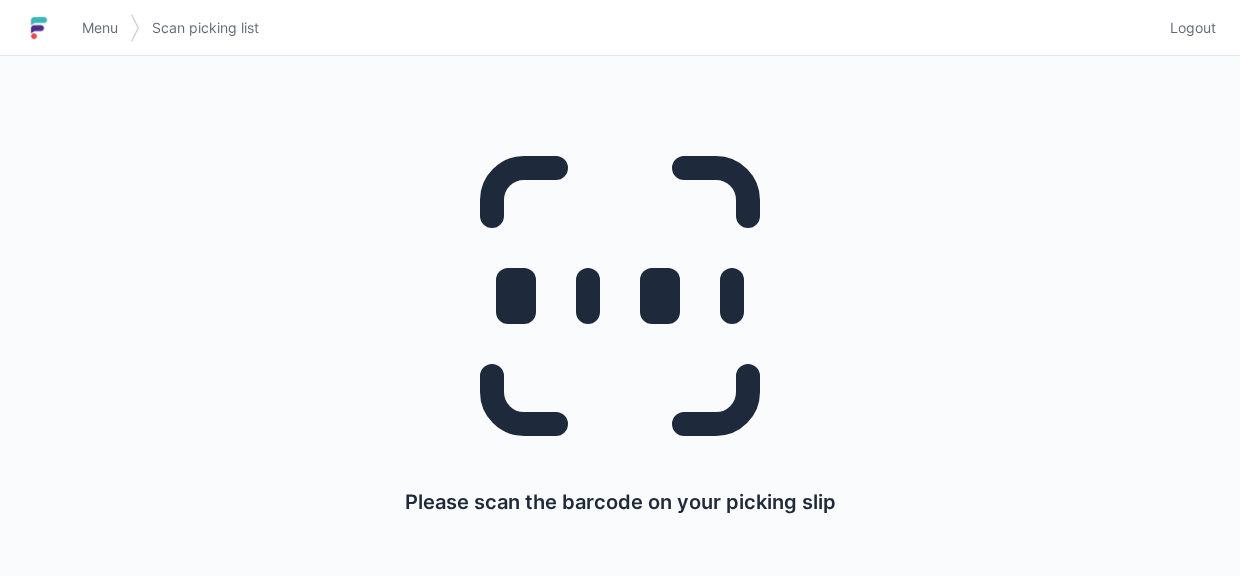 scroll, scrollTop: 0, scrollLeft: 0, axis: both 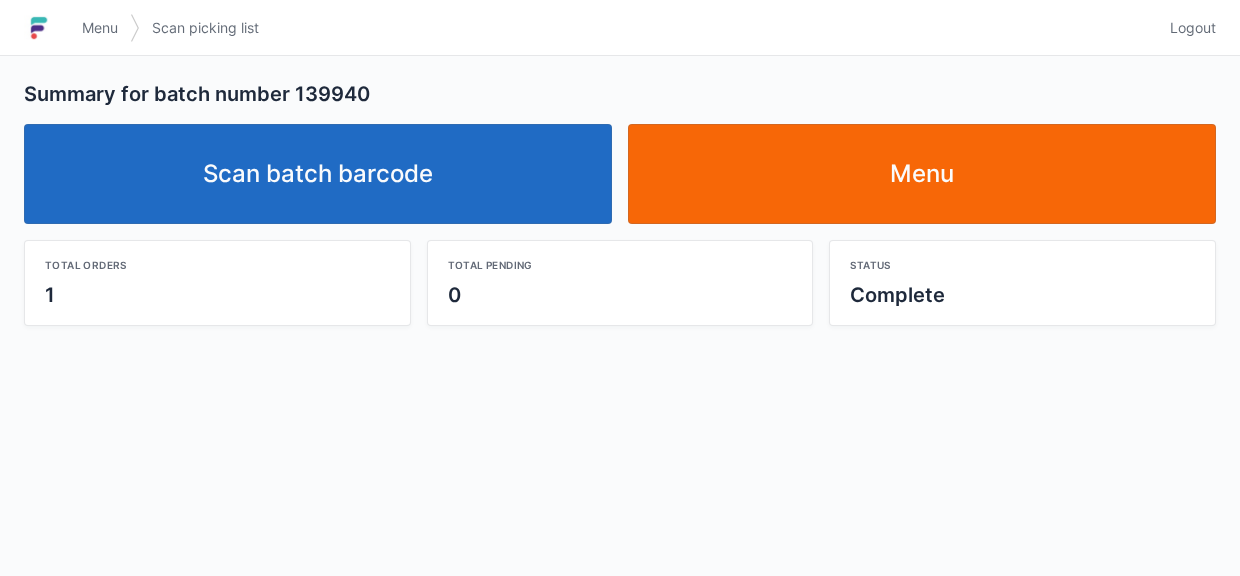 click on "Scan batch barcode" at bounding box center (318, 174) 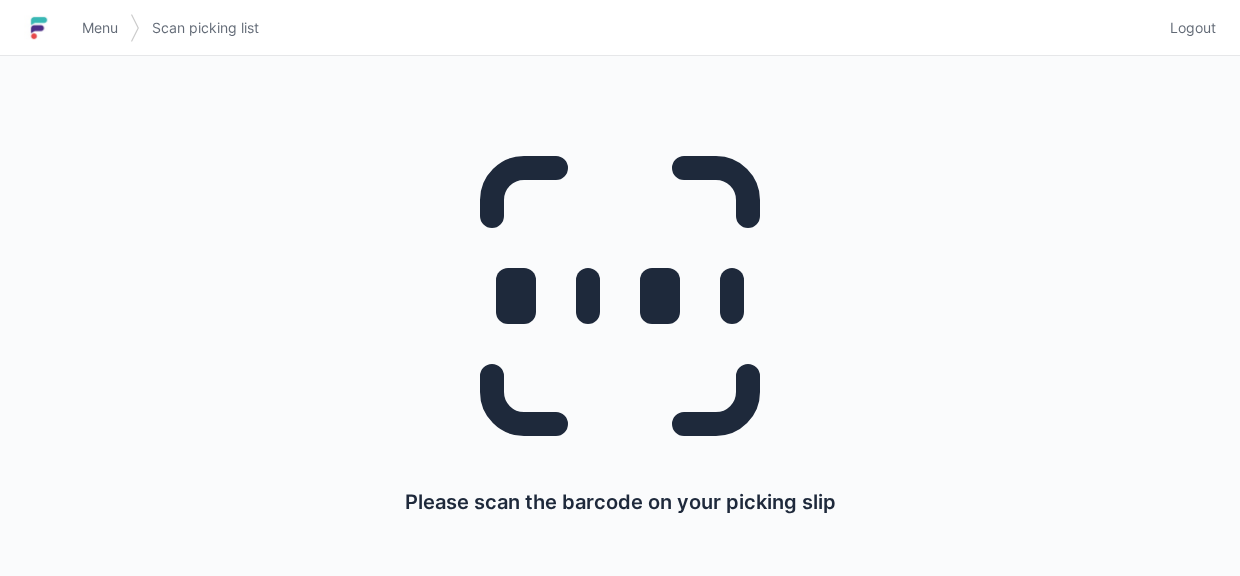 scroll, scrollTop: 0, scrollLeft: 0, axis: both 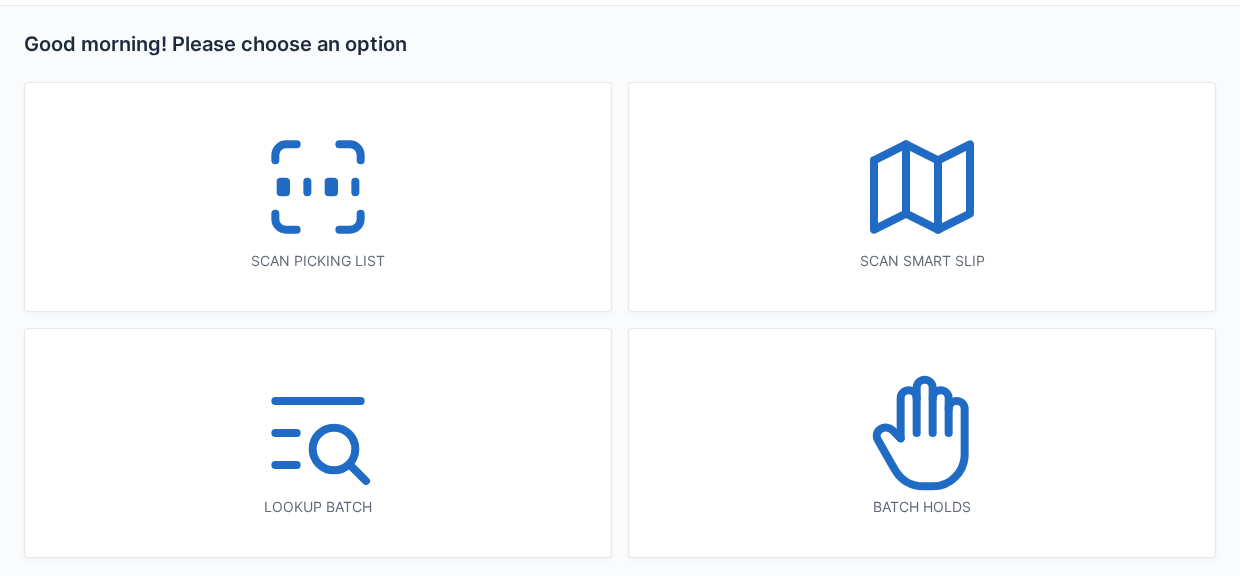 click on "Scan picking list" at bounding box center (318, 261) 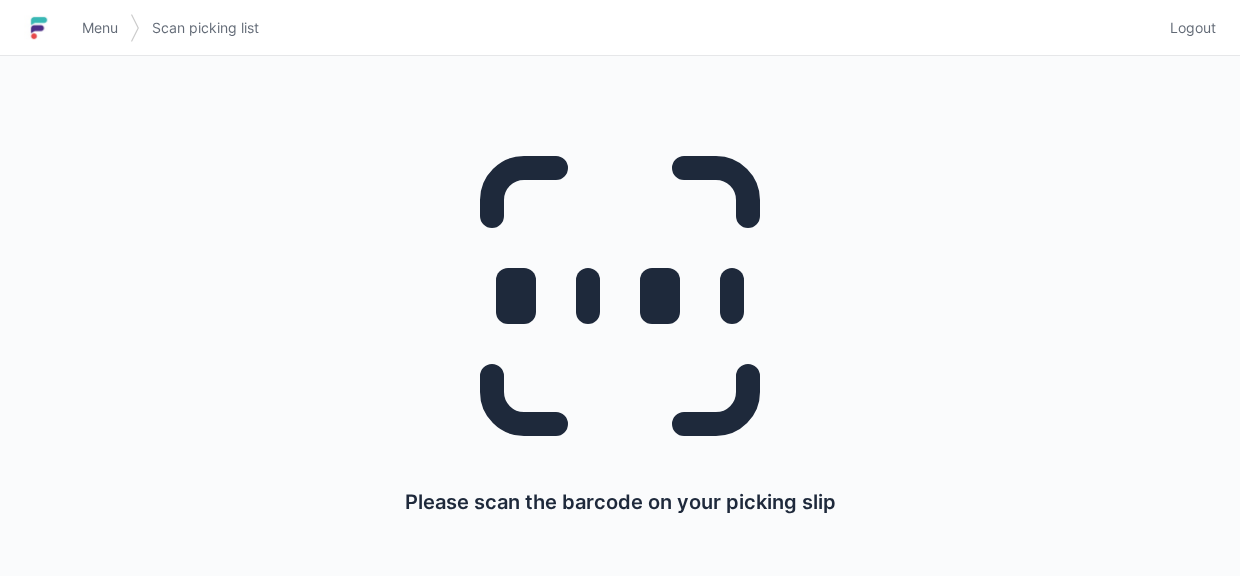 scroll, scrollTop: 0, scrollLeft: 0, axis: both 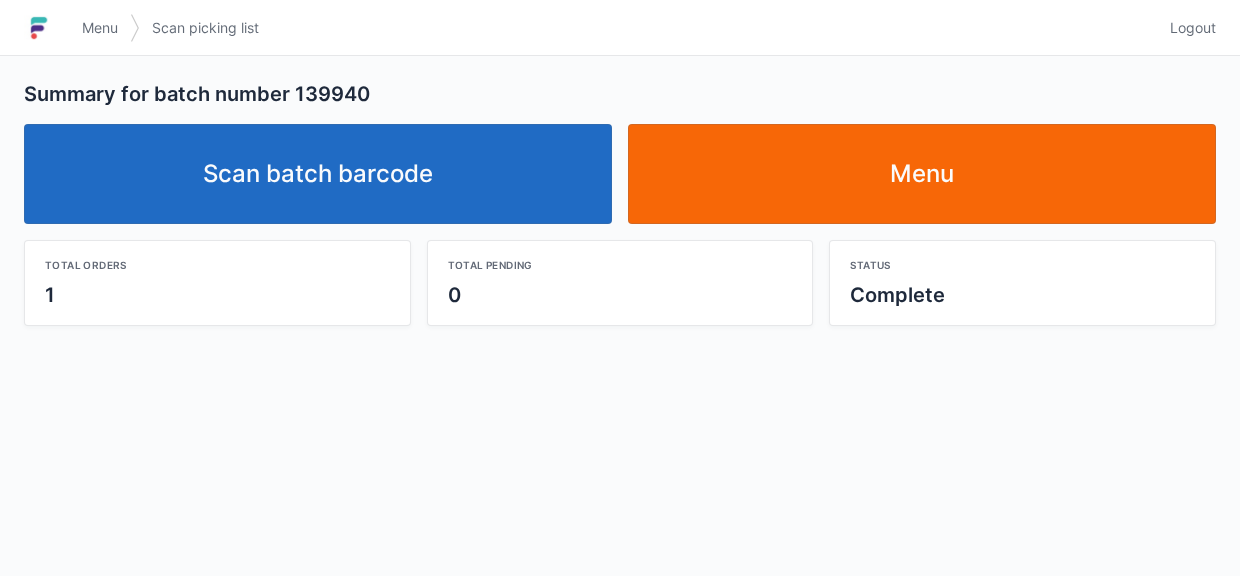 click on "Scan batch barcode" at bounding box center (318, 174) 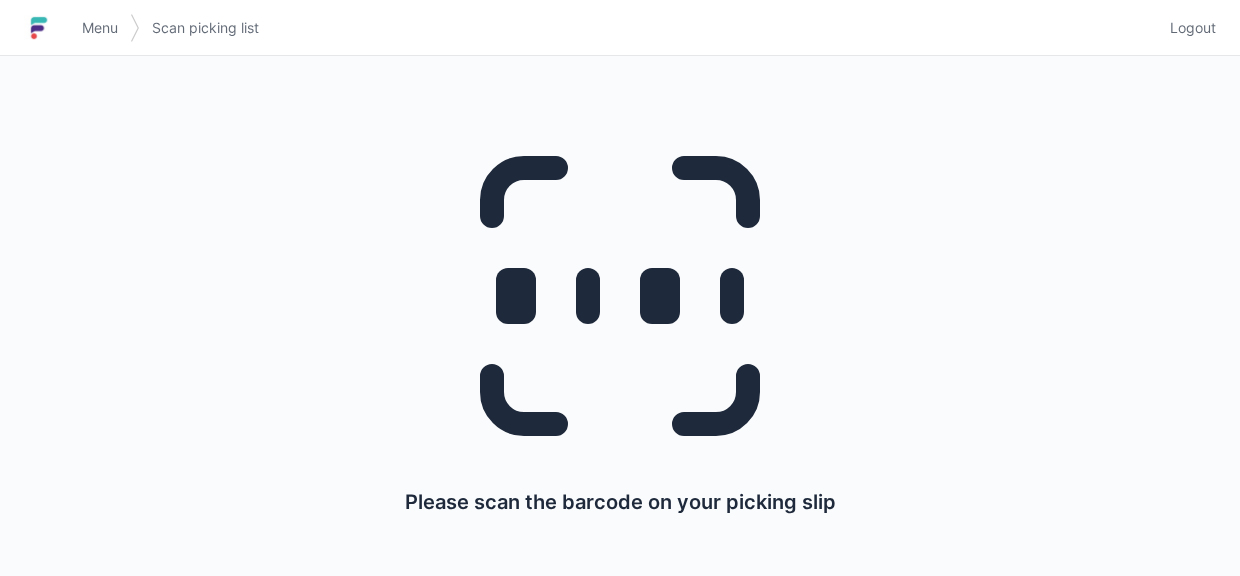 scroll, scrollTop: 0, scrollLeft: 0, axis: both 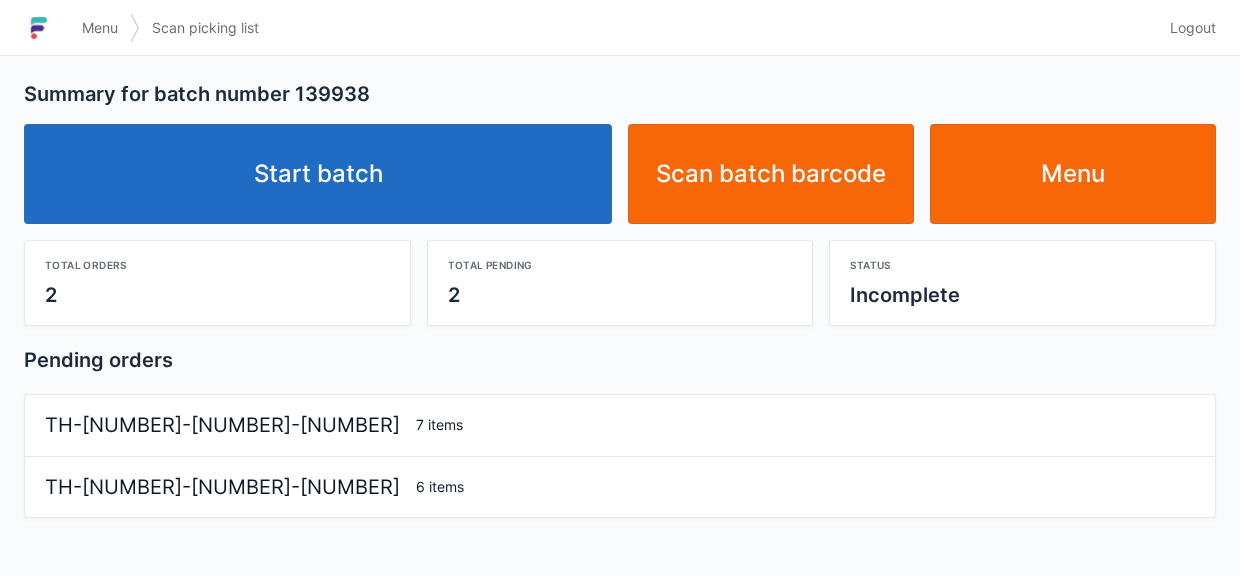 click on "Start batch" at bounding box center [318, 174] 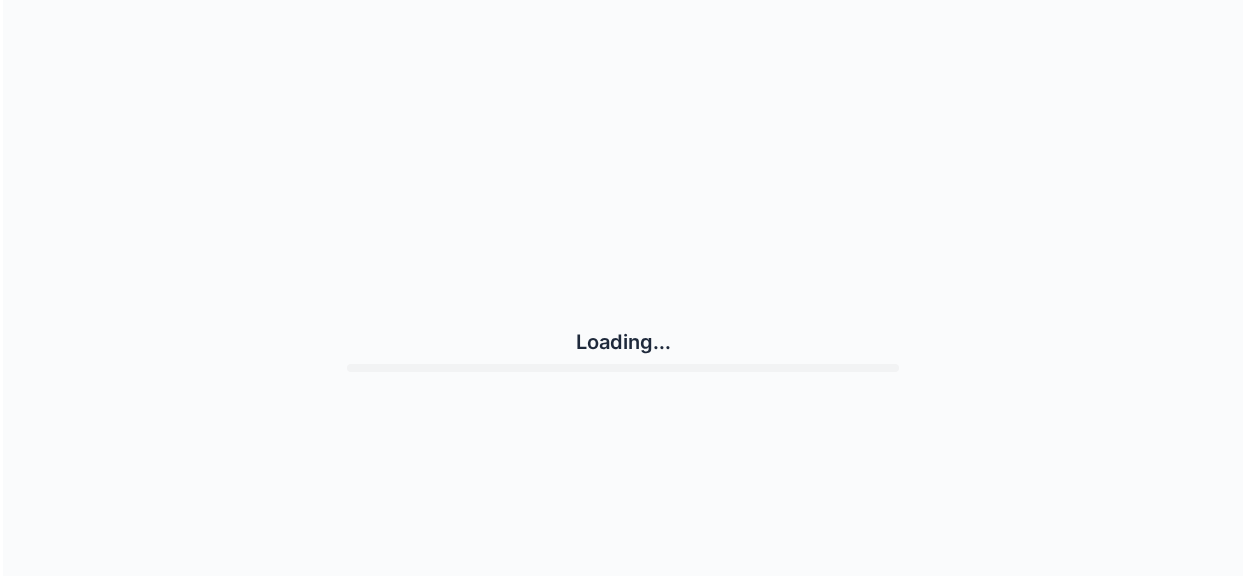scroll, scrollTop: 0, scrollLeft: 0, axis: both 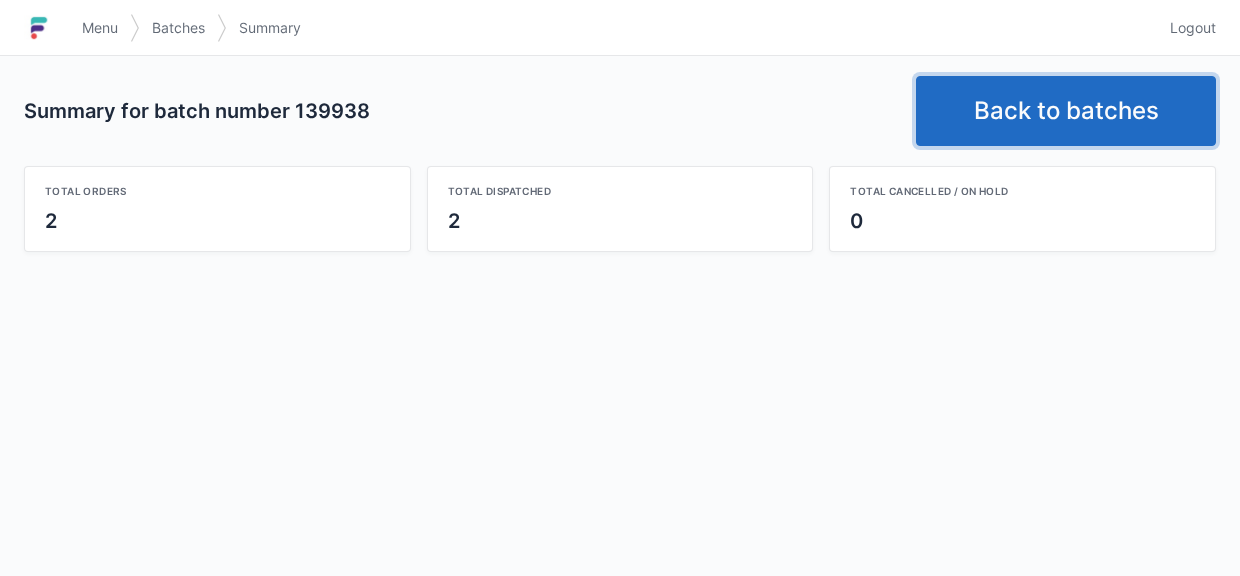 click on "Back to batches" at bounding box center [1066, 111] 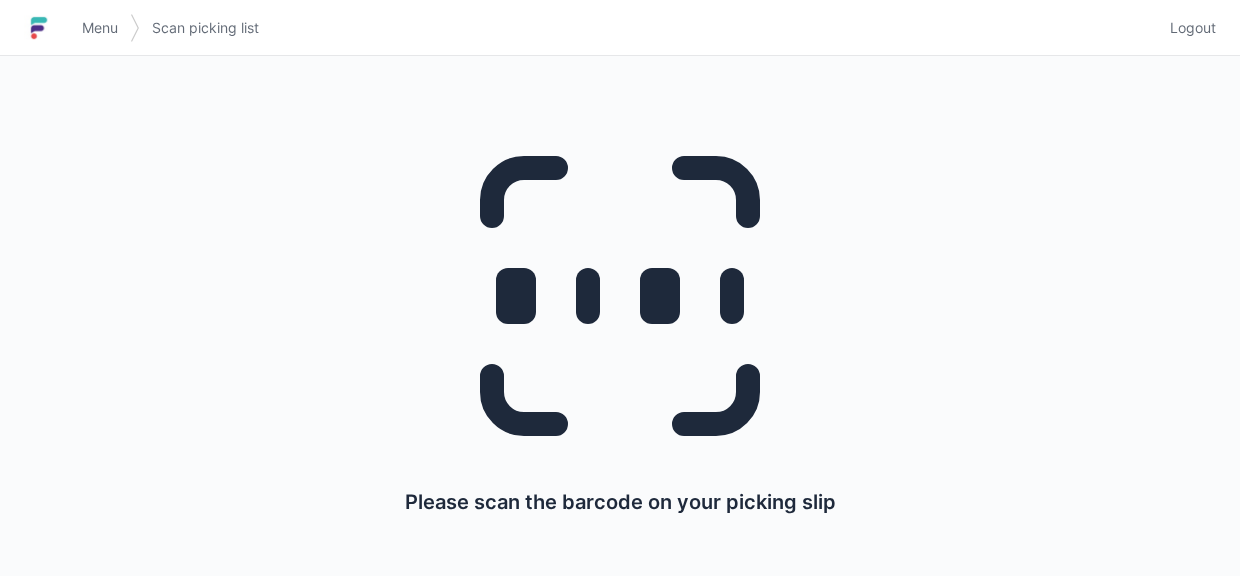 scroll, scrollTop: 0, scrollLeft: 0, axis: both 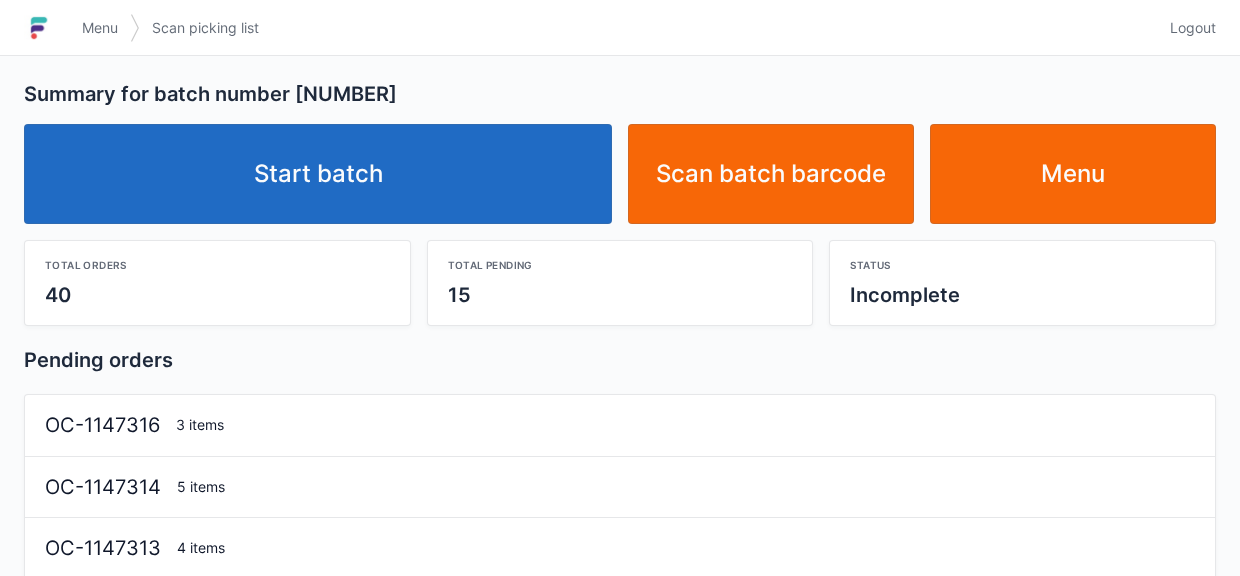 click on "Start batch" at bounding box center (318, 174) 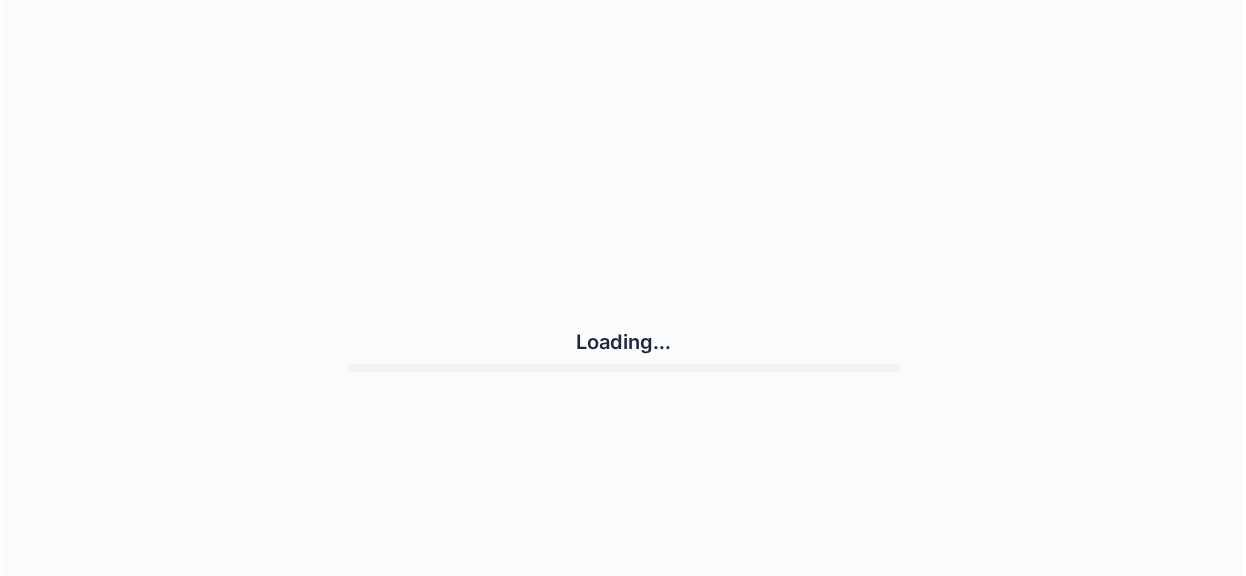 scroll, scrollTop: 0, scrollLeft: 0, axis: both 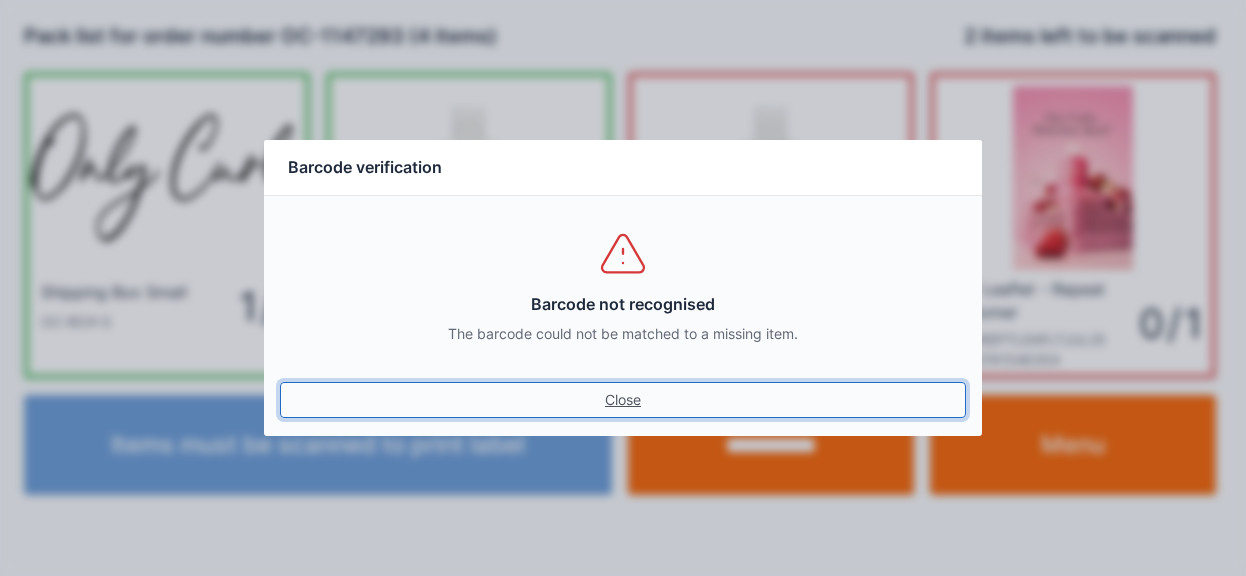 click on "Close" at bounding box center (623, 400) 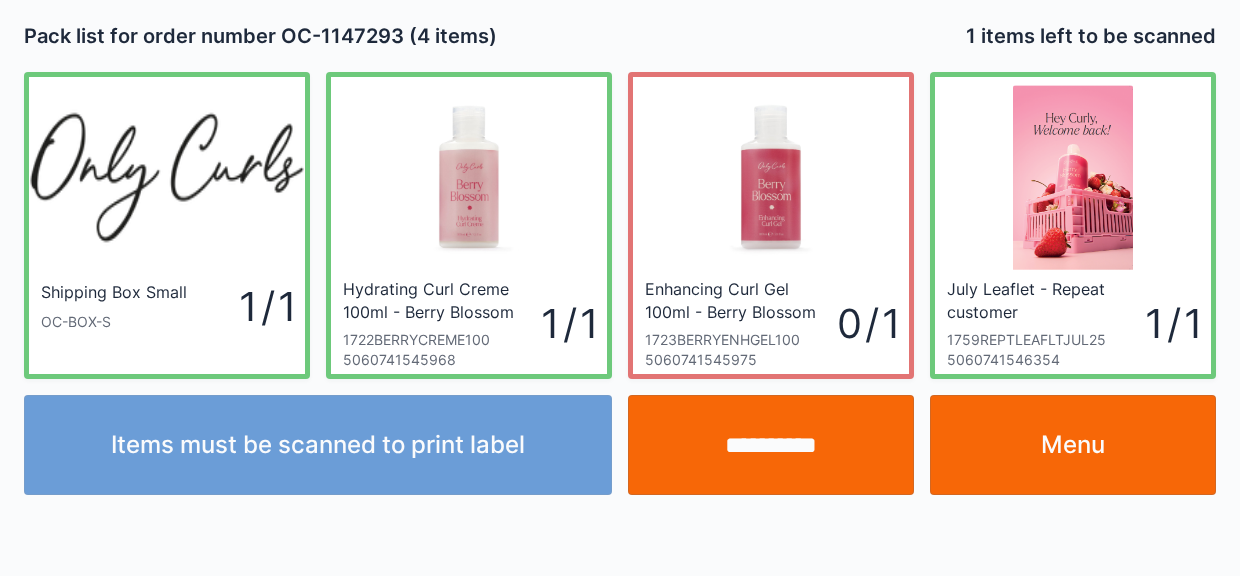 click on "**********" at bounding box center [771, 445] 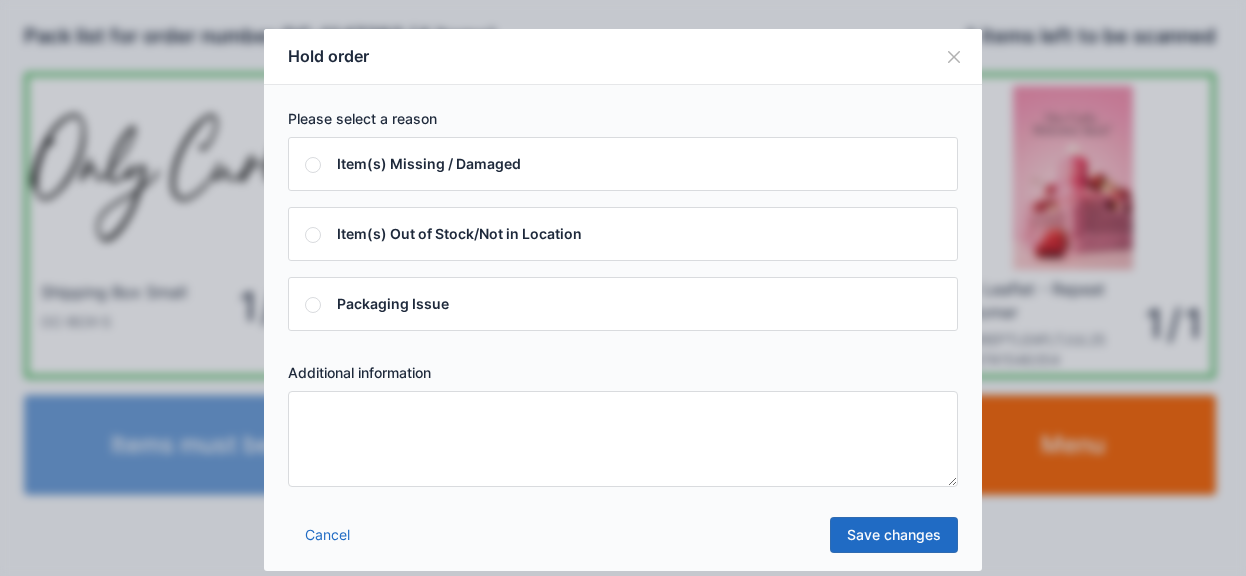 click at bounding box center (623, 439) 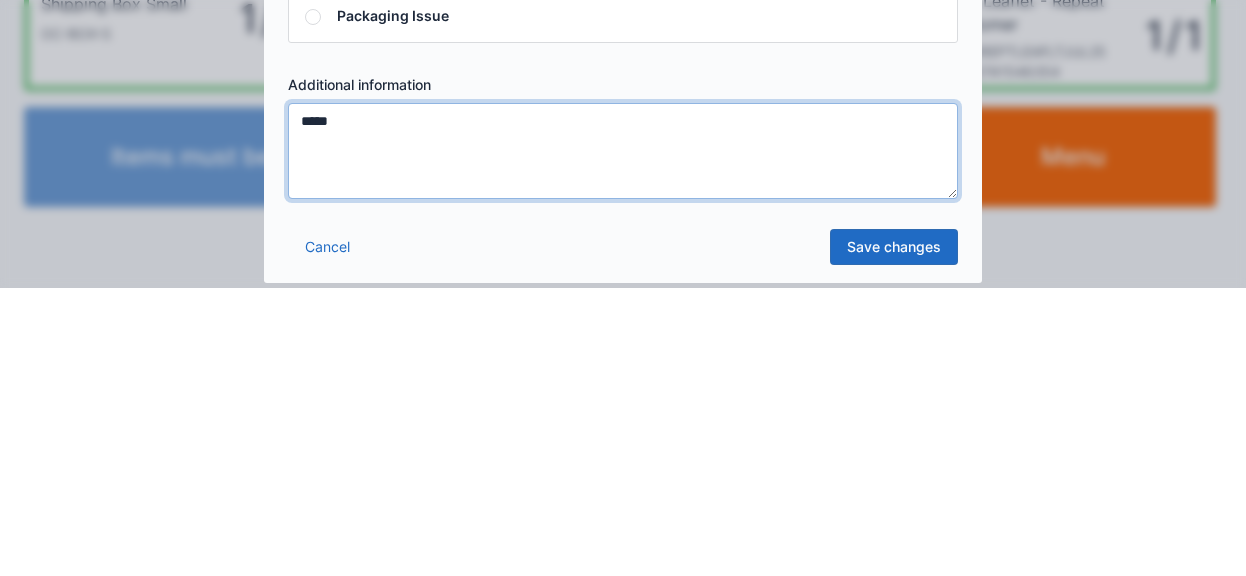 type on "*****" 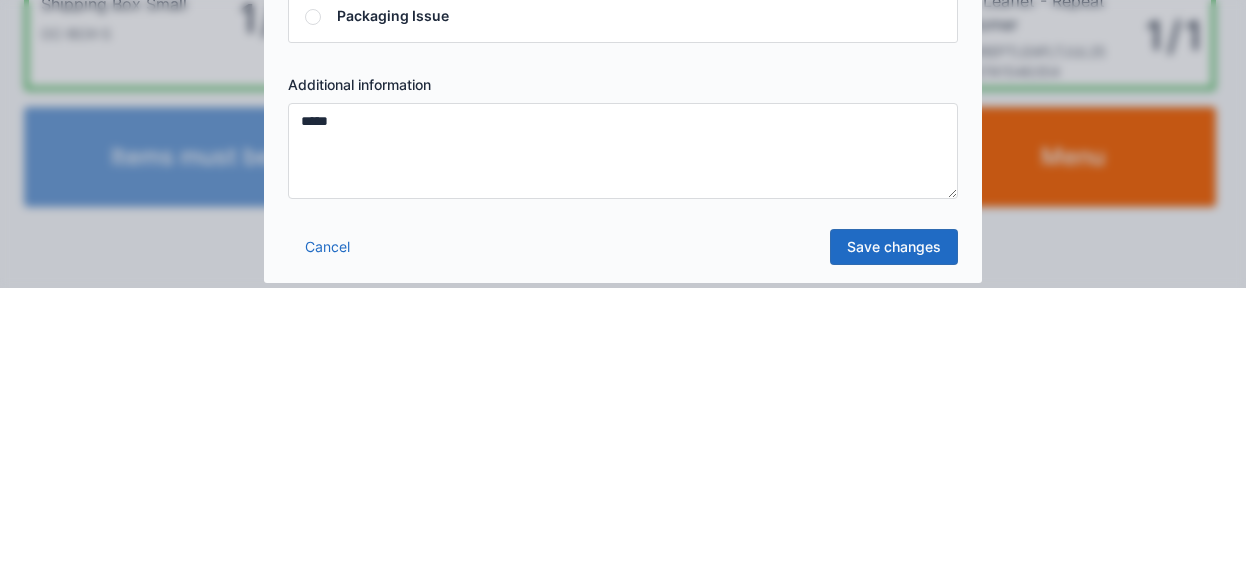 click on "Save changes" at bounding box center (894, 535) 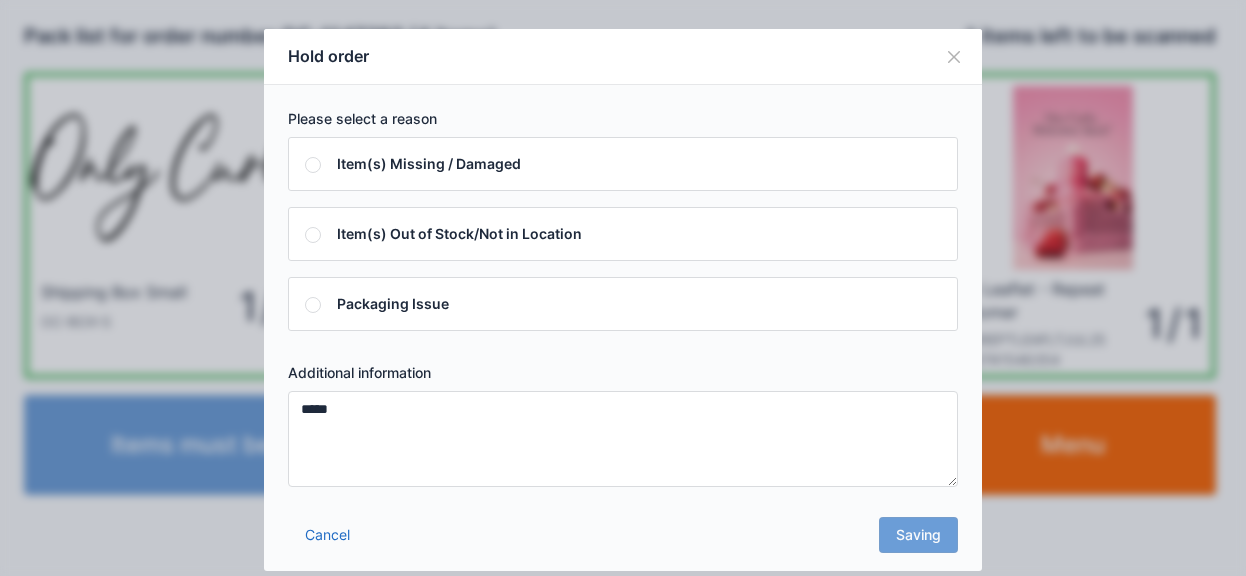 click on "Cancel  Saving" at bounding box center [623, 541] 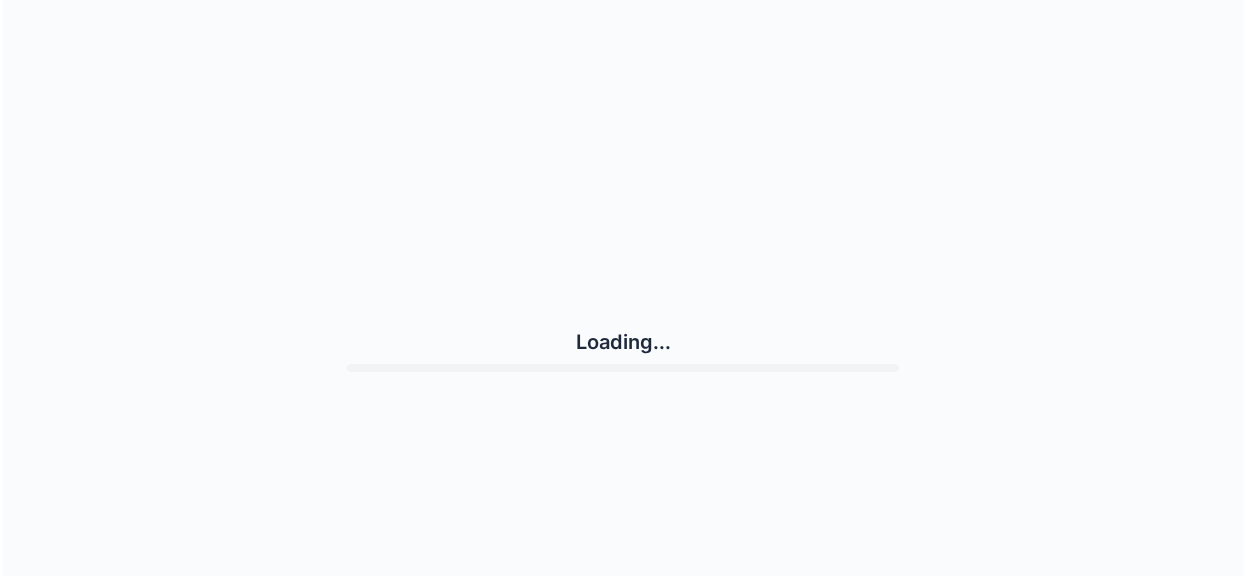 scroll, scrollTop: 0, scrollLeft: 0, axis: both 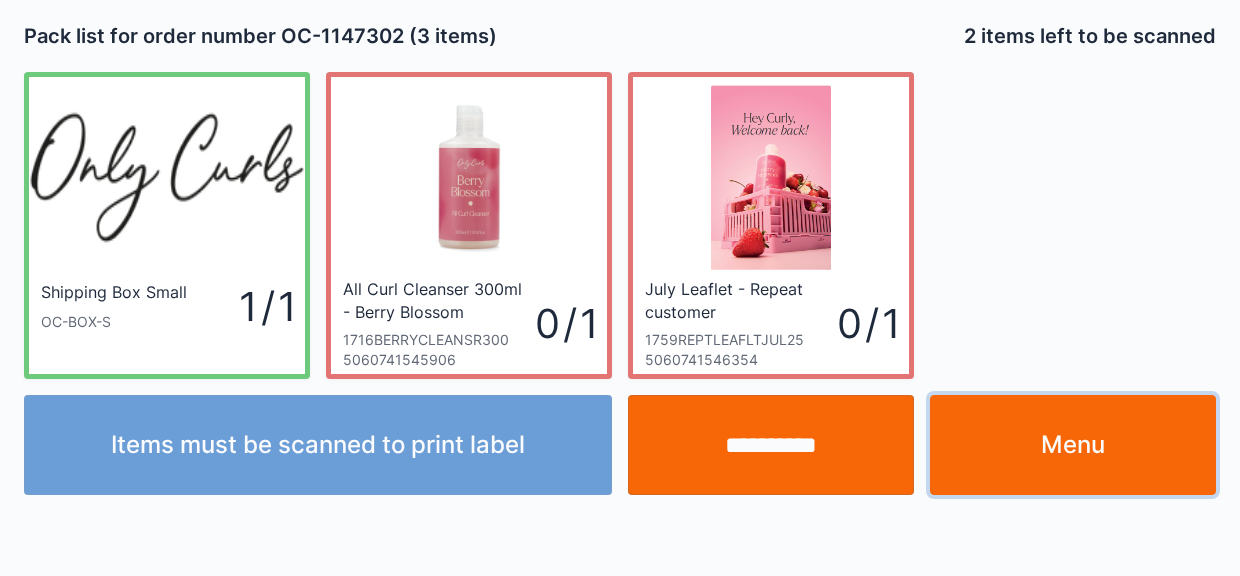 click on "Menu" at bounding box center (1073, 445) 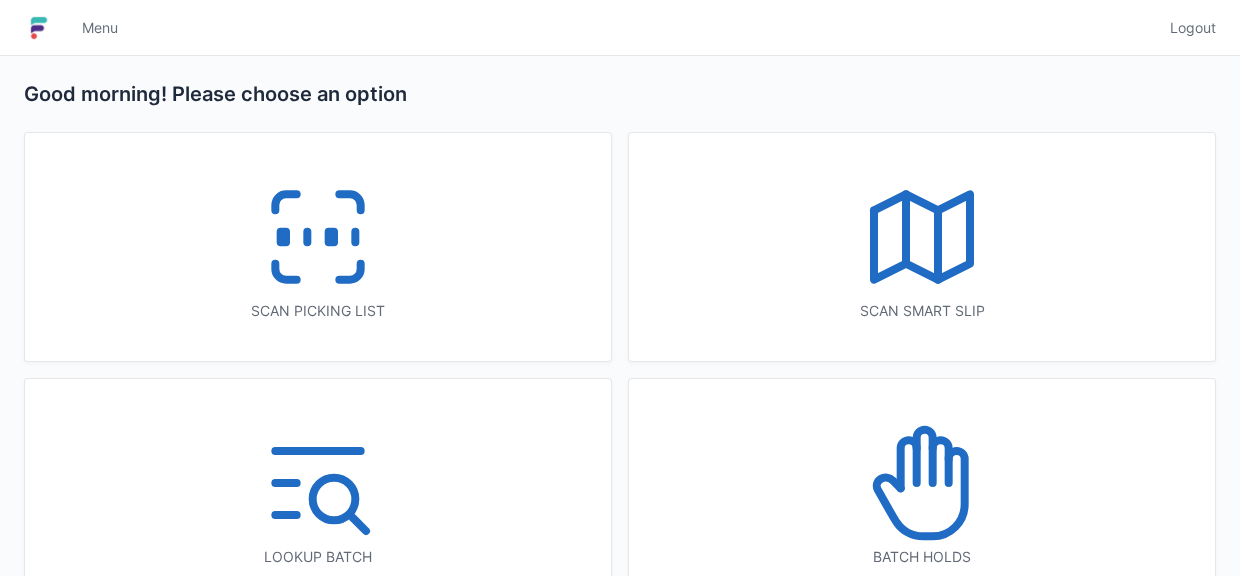 scroll, scrollTop: 0, scrollLeft: 0, axis: both 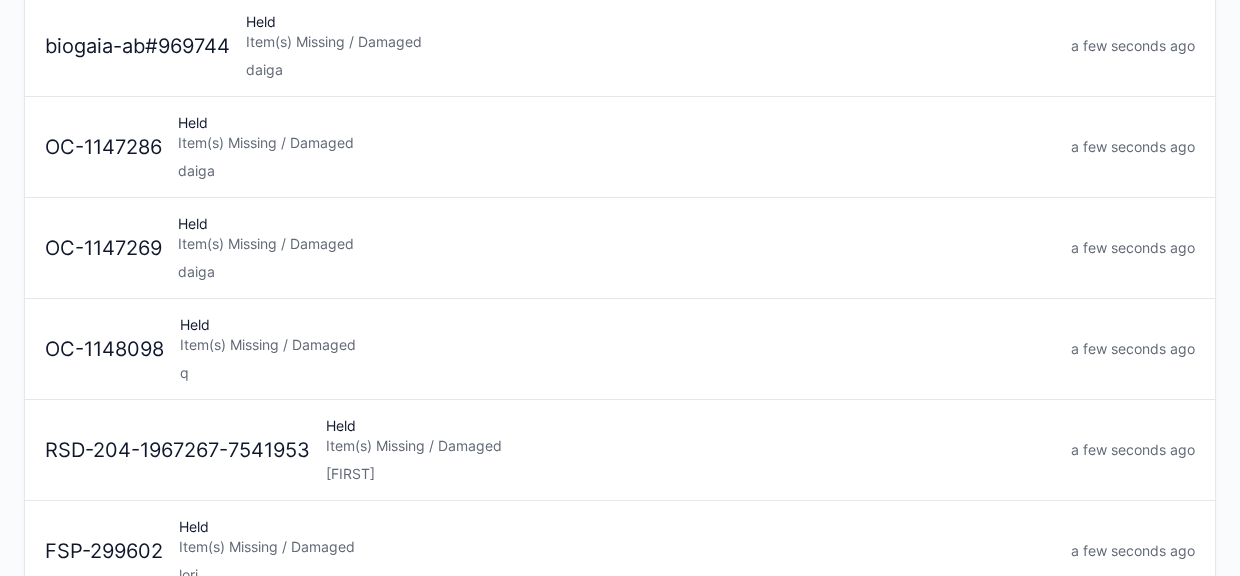 click on "daiga" at bounding box center [616, 272] 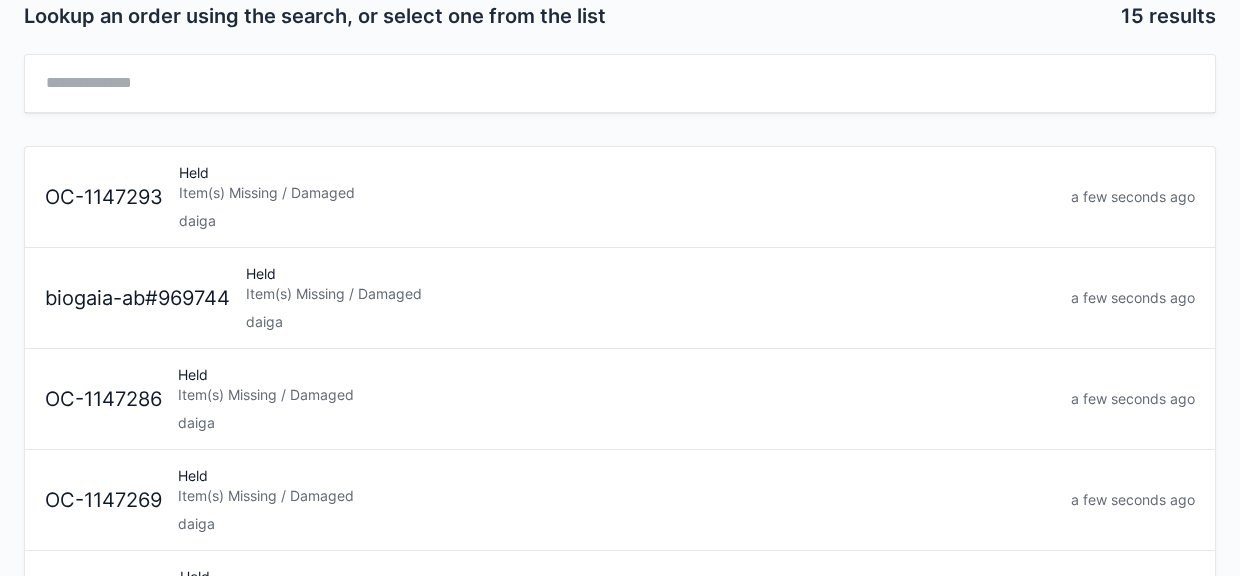 scroll, scrollTop: 48, scrollLeft: 0, axis: vertical 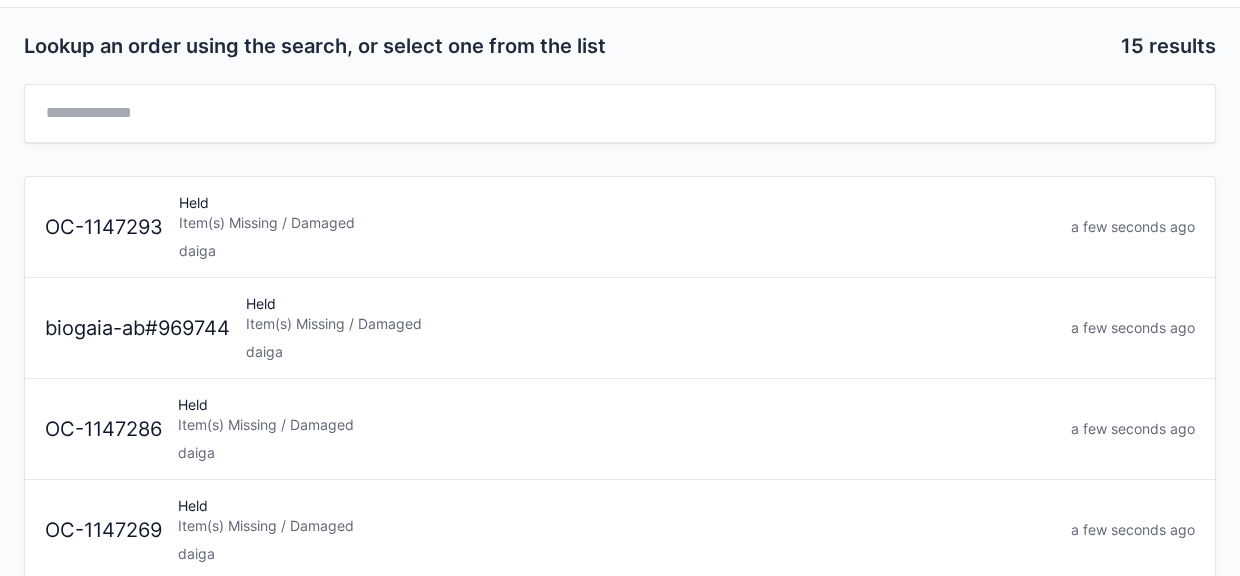click on "daiga" at bounding box center (650, 352) 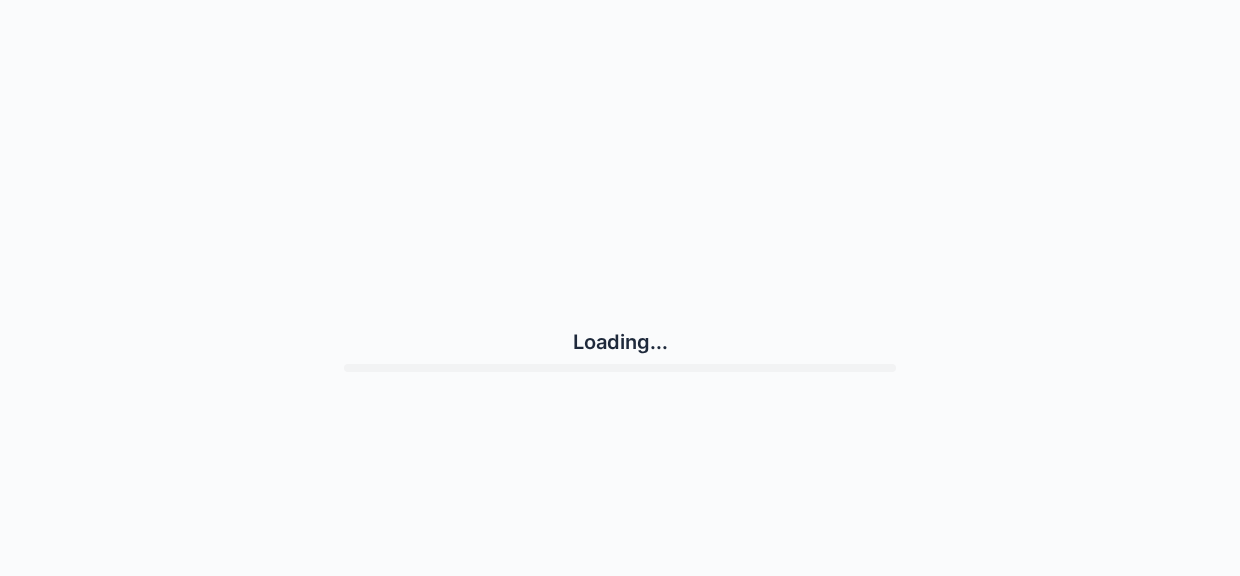 scroll, scrollTop: 0, scrollLeft: 0, axis: both 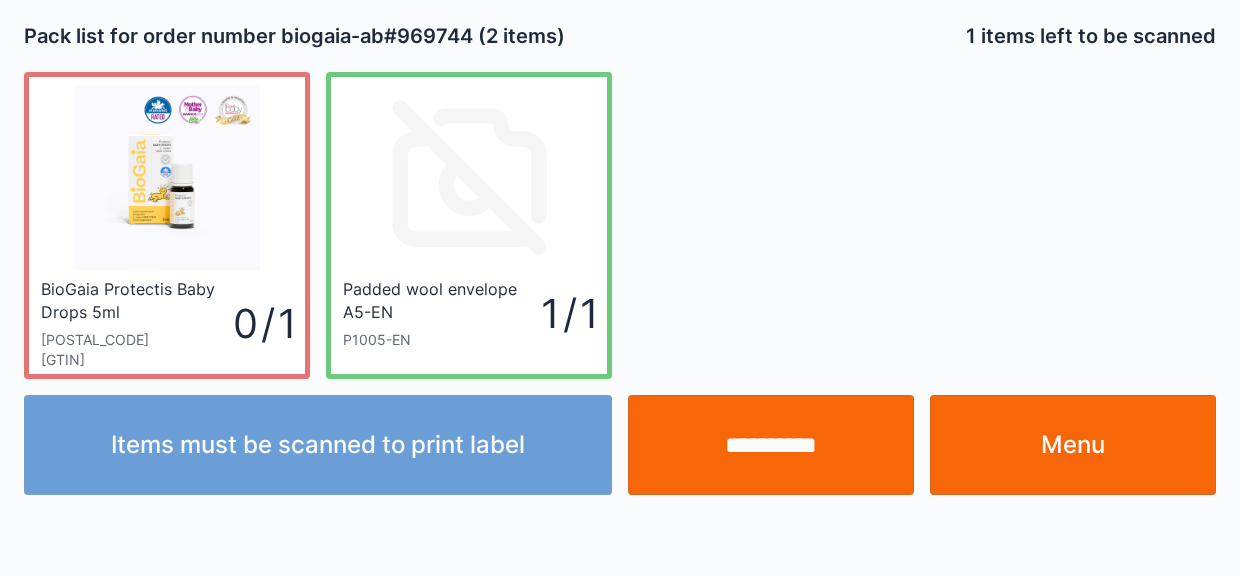 click on "Menu" at bounding box center (1073, 445) 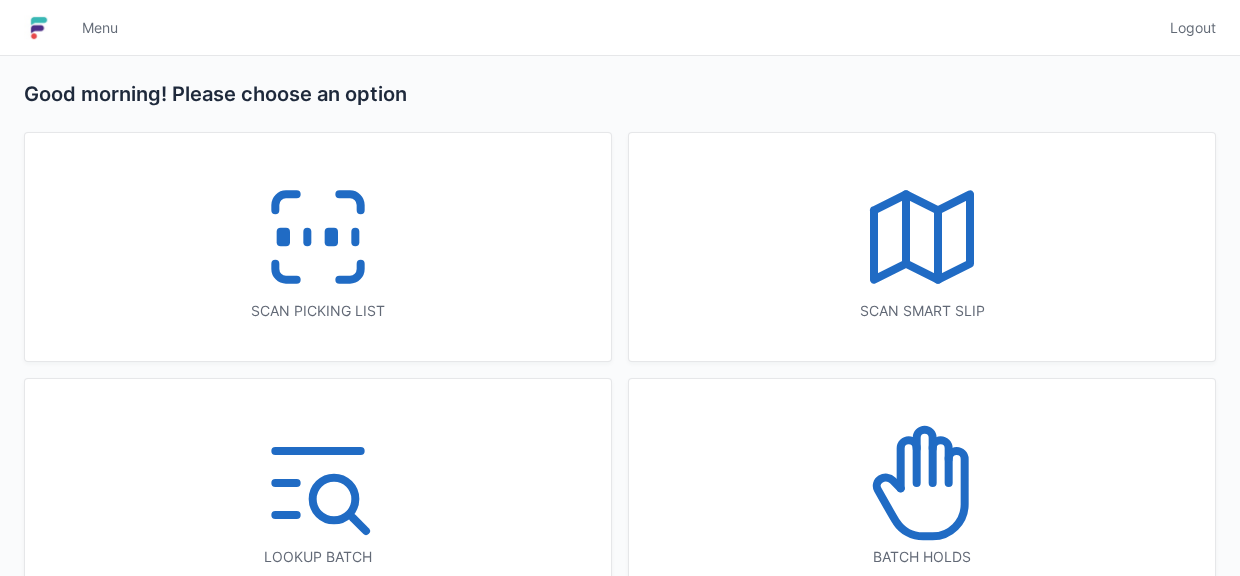 scroll, scrollTop: 0, scrollLeft: 0, axis: both 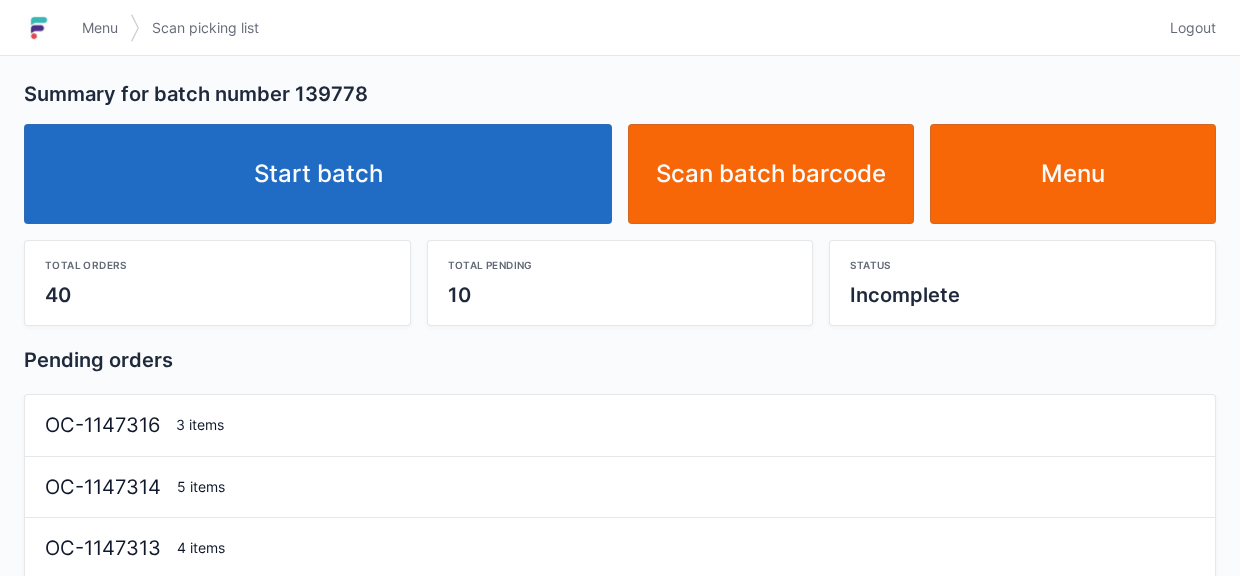 click on "Start batch" at bounding box center [318, 174] 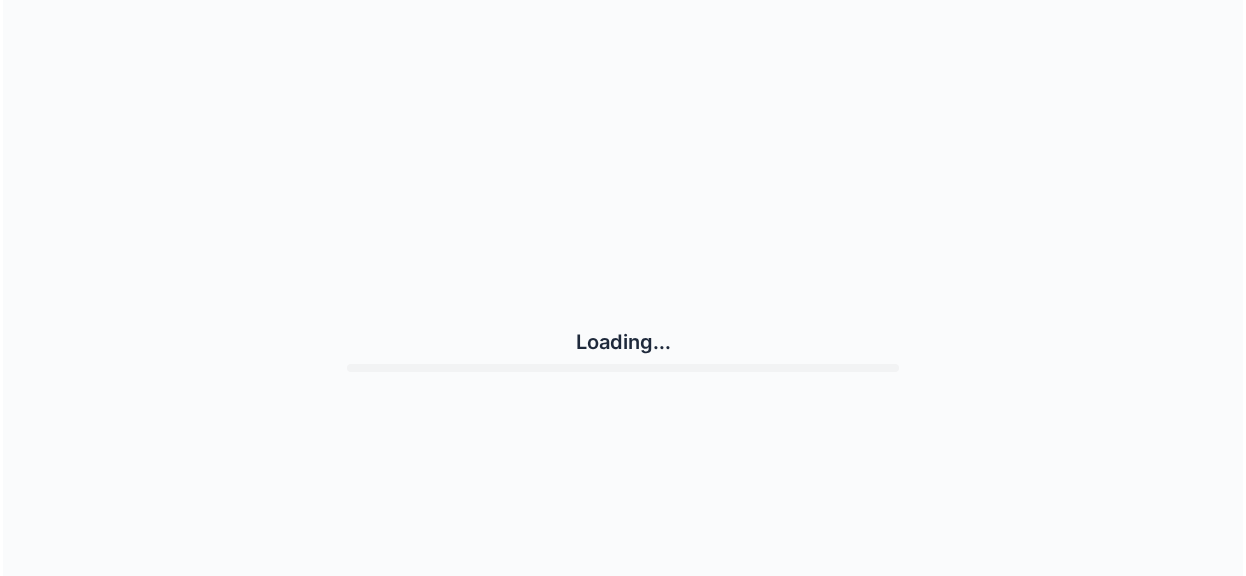 scroll, scrollTop: 0, scrollLeft: 0, axis: both 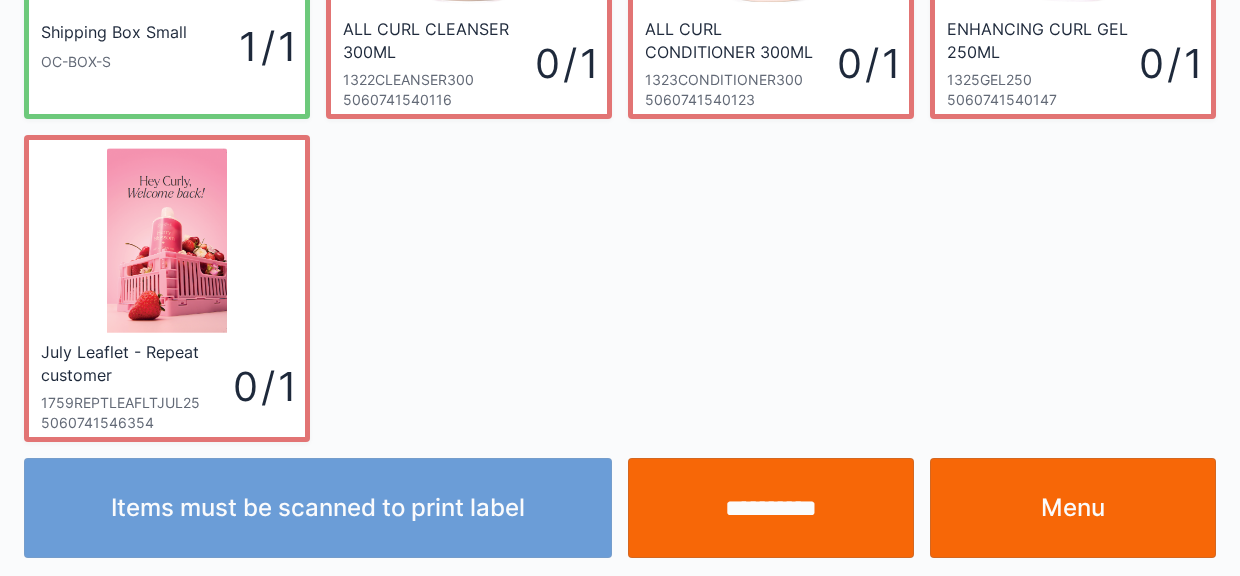 click on "Menu" at bounding box center [1073, 508] 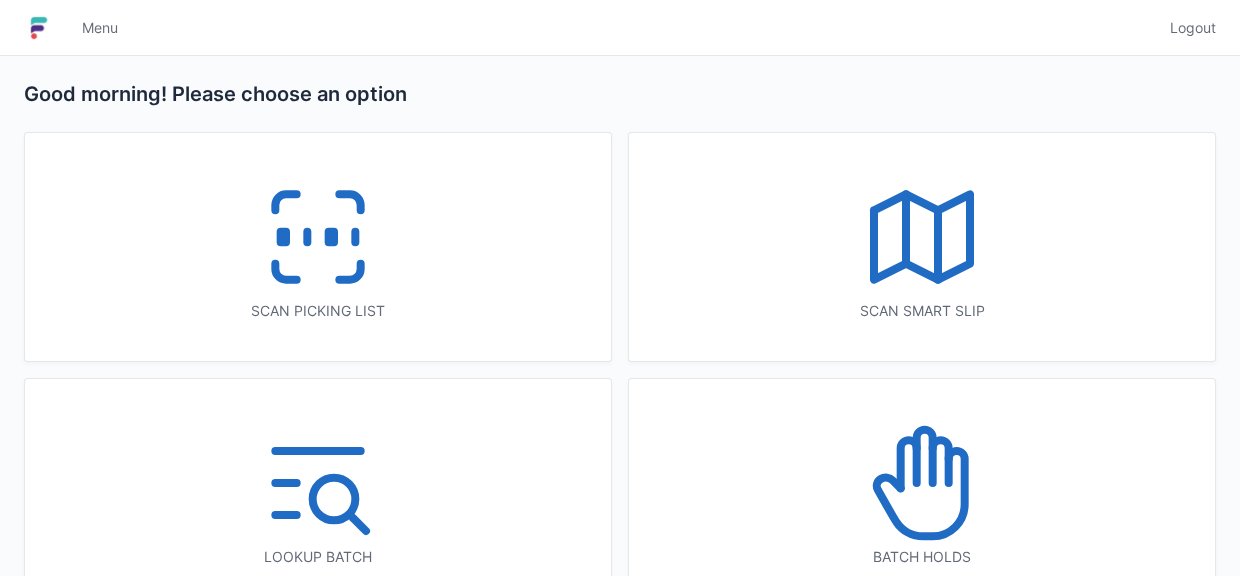 scroll, scrollTop: 0, scrollLeft: 0, axis: both 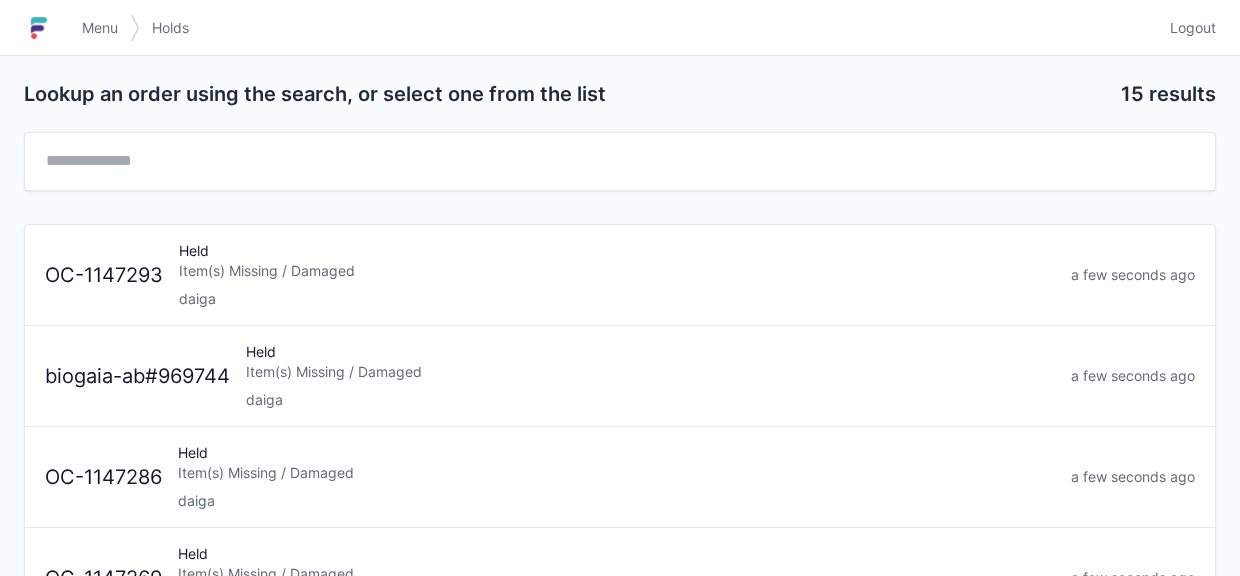 click on "daiga" at bounding box center (616, 501) 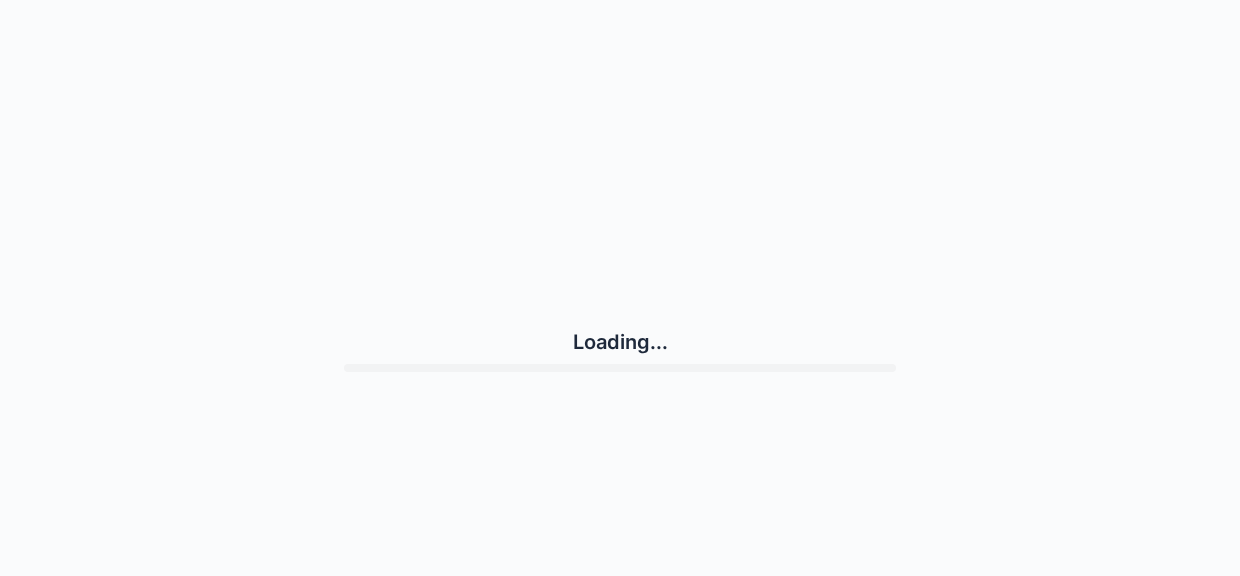 scroll, scrollTop: 0, scrollLeft: 0, axis: both 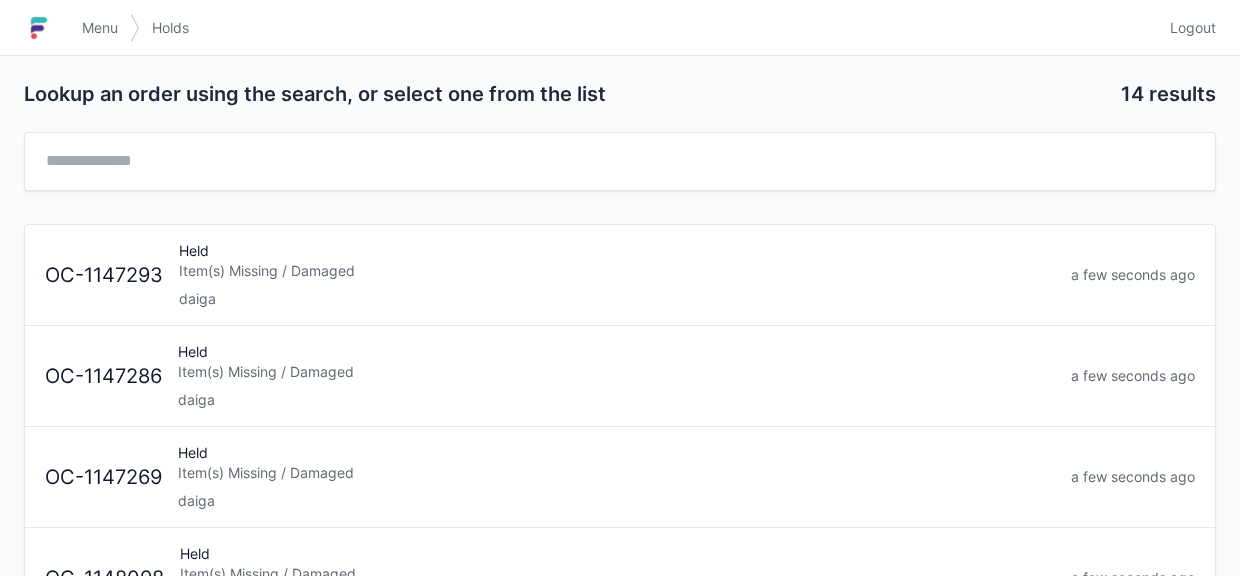 click on "Menu" at bounding box center (100, 28) 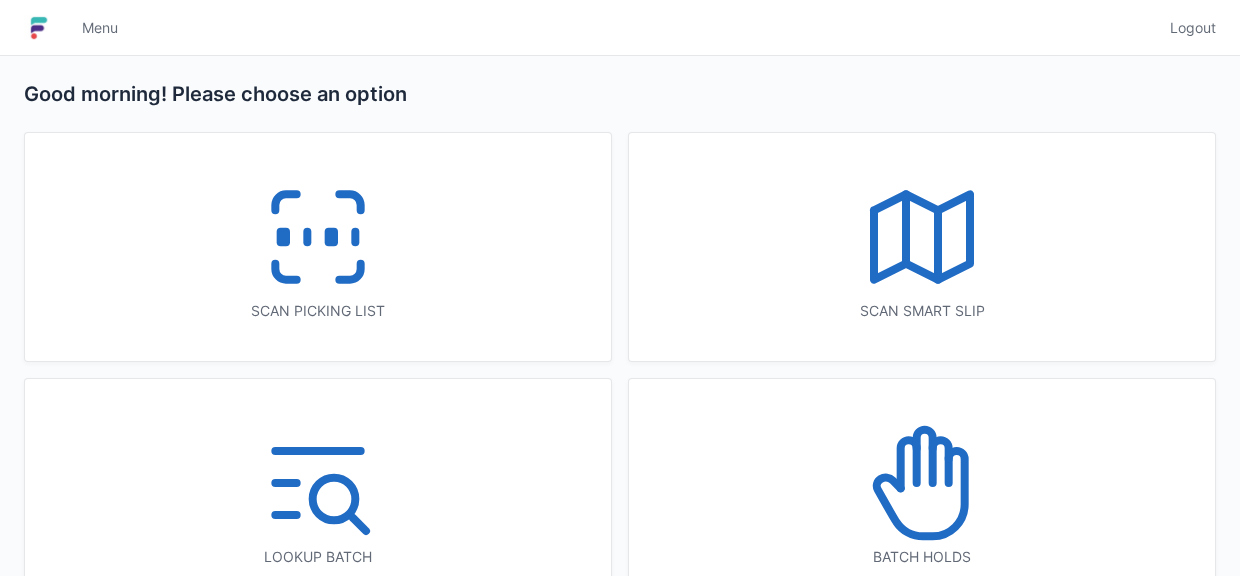 scroll, scrollTop: 0, scrollLeft: 0, axis: both 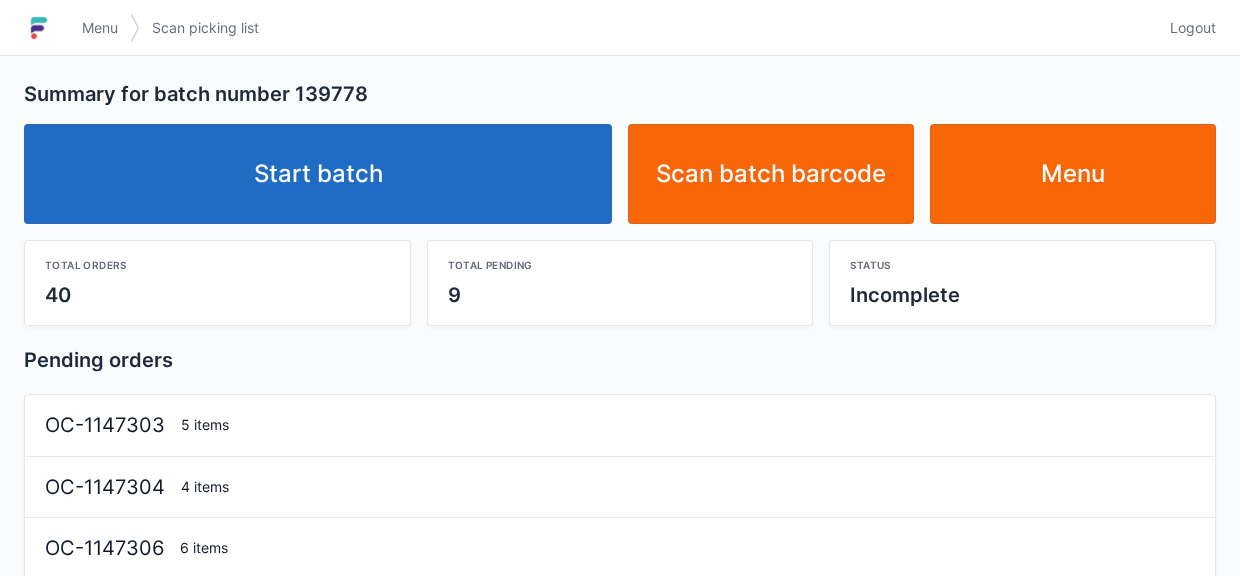 click on "Start batch" at bounding box center (318, 174) 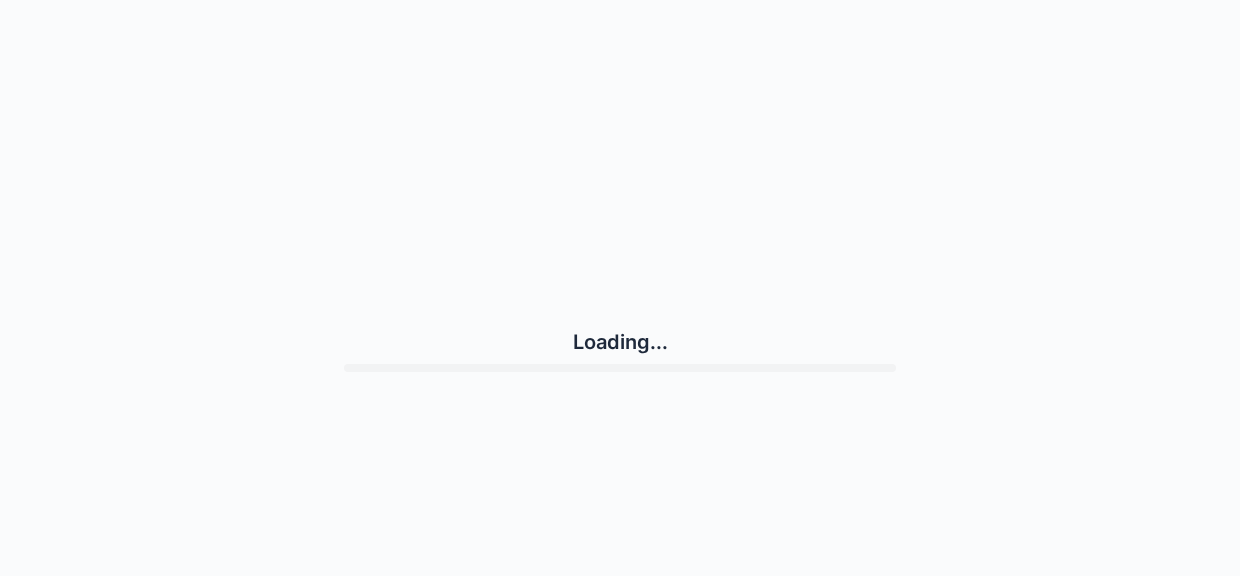 scroll, scrollTop: 0, scrollLeft: 0, axis: both 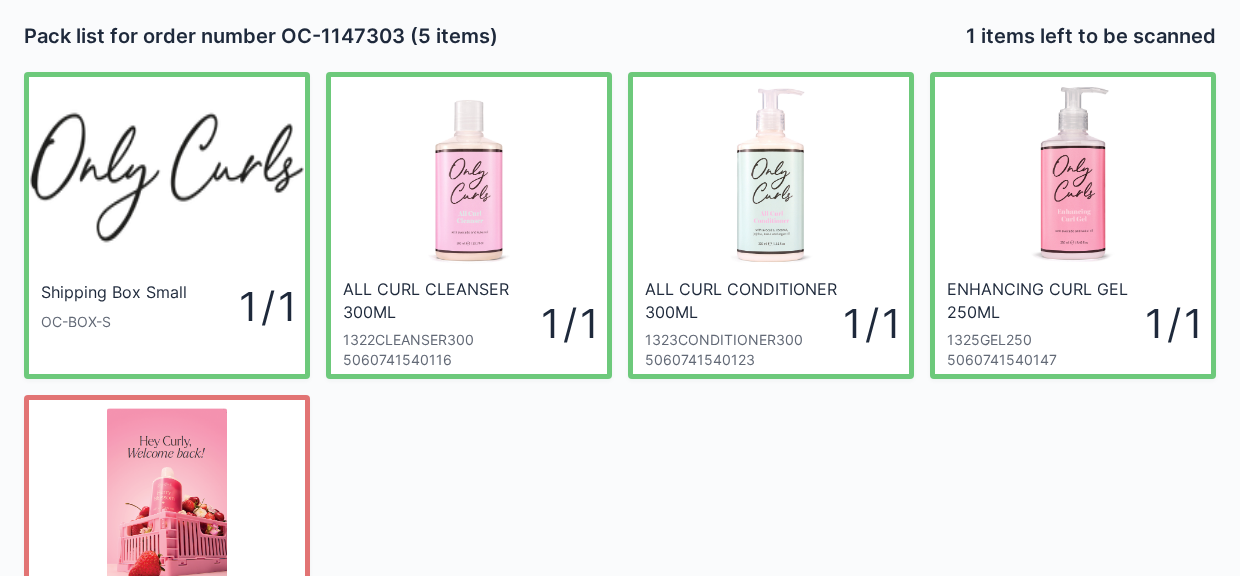 click on "Shipping Box Small OC-BOX-S 1 / 1 ALL CURL CLEANSER 300ML 1322CLEANSER300 5060741540116 1 / 1 ALL CURL CONDITIONER 300ML 1323CONDITIONER300 5060741540123 1 / 1 ENHANCING CURL GEL 250ML 1325GEL250 5060741540147 1 / 1 July Leaflet - Repeat customer 1759REPTLEAFLTJUL25 5060741546354 0 / 1" at bounding box center (620, 379) 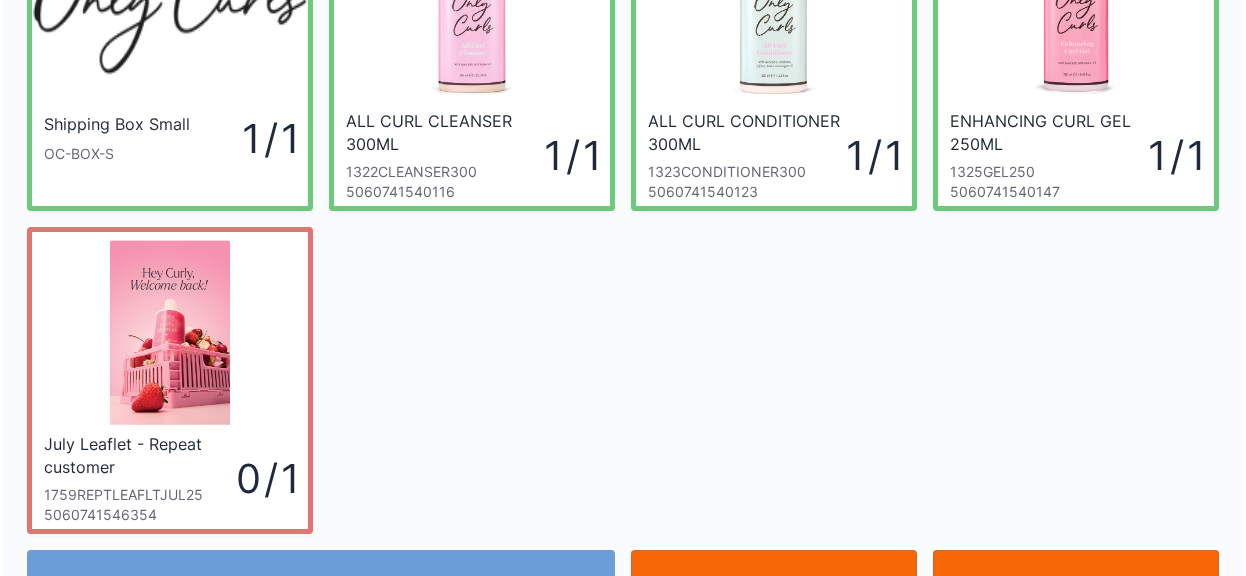 scroll, scrollTop: 260, scrollLeft: 0, axis: vertical 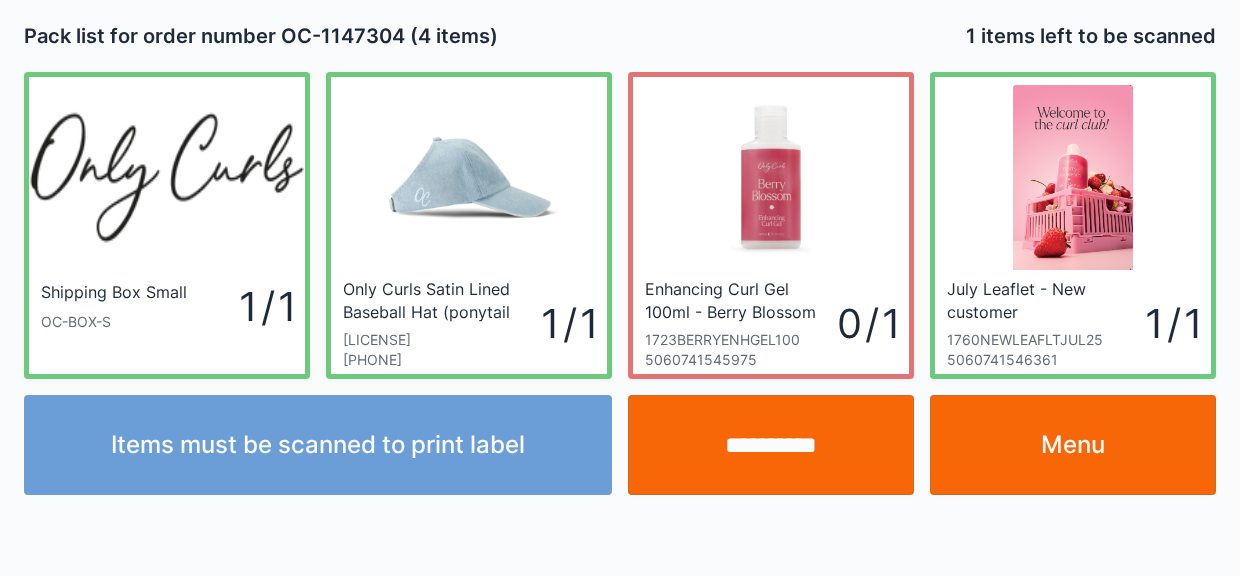 click on "**********" at bounding box center [771, 445] 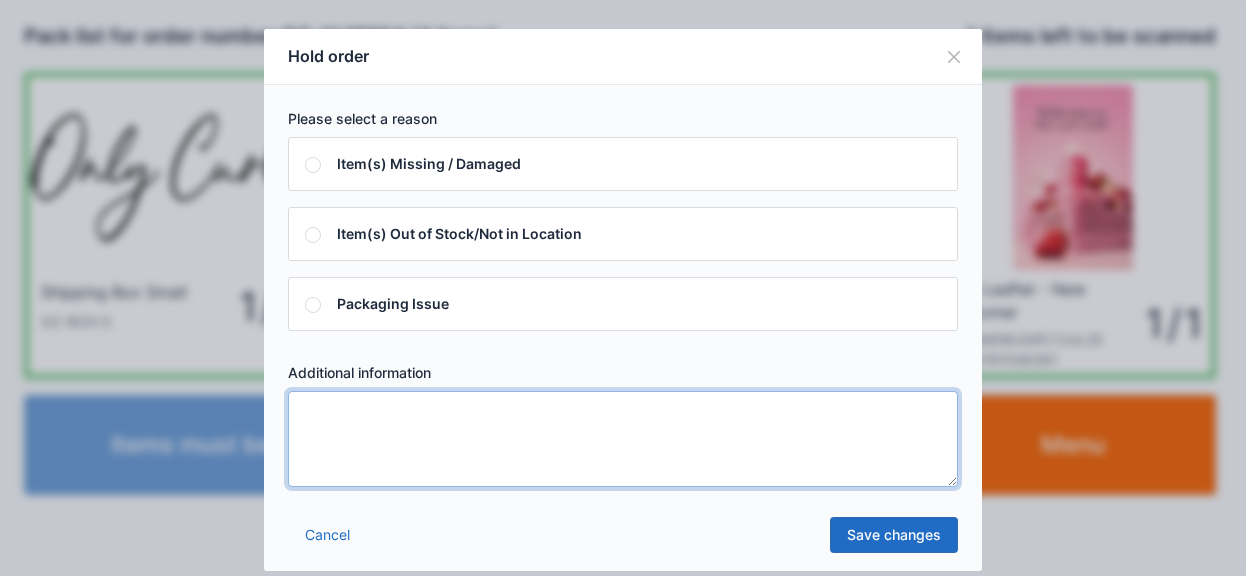 click at bounding box center [623, 439] 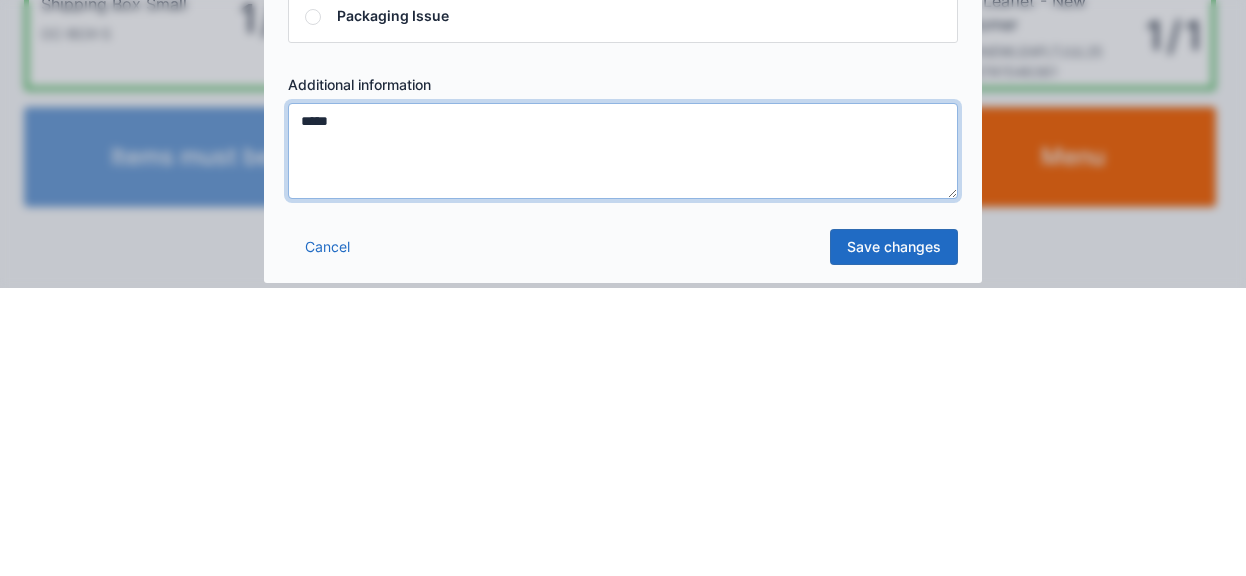 type on "*****" 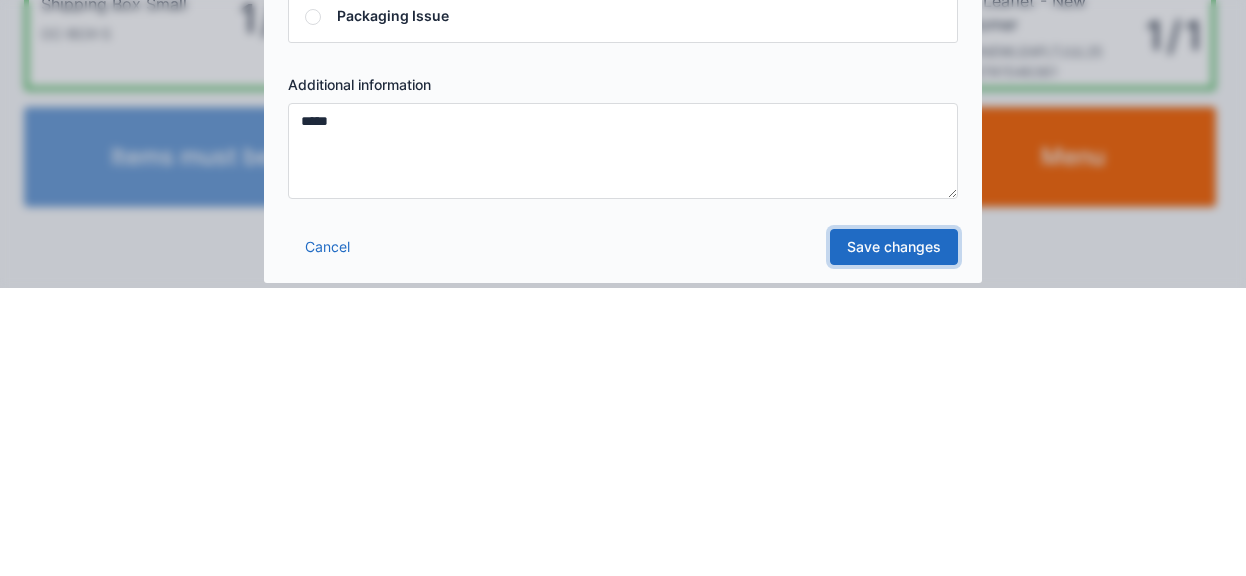 click on "Save changes" at bounding box center [894, 535] 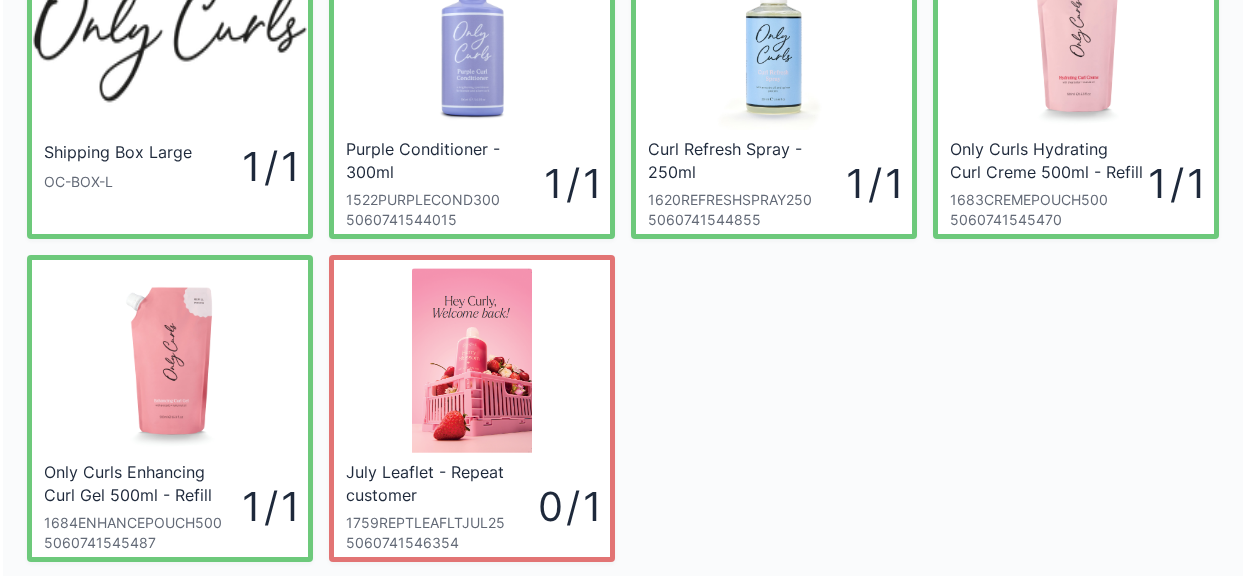 scroll, scrollTop: 260, scrollLeft: 0, axis: vertical 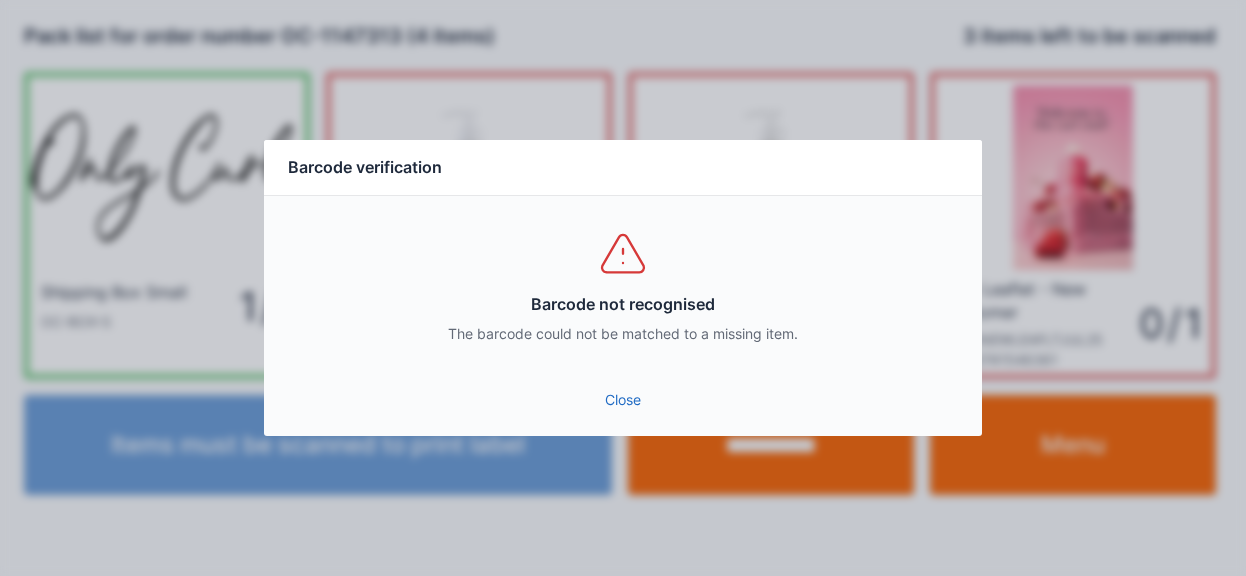 click on "Close" at bounding box center (623, 400) 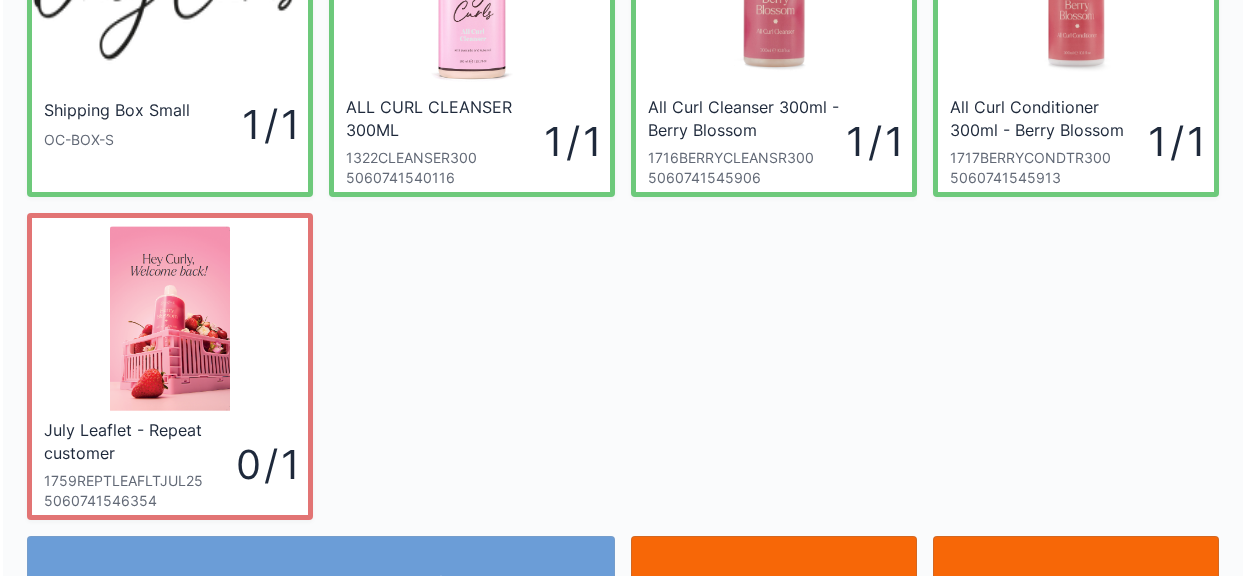 scroll, scrollTop: 260, scrollLeft: 0, axis: vertical 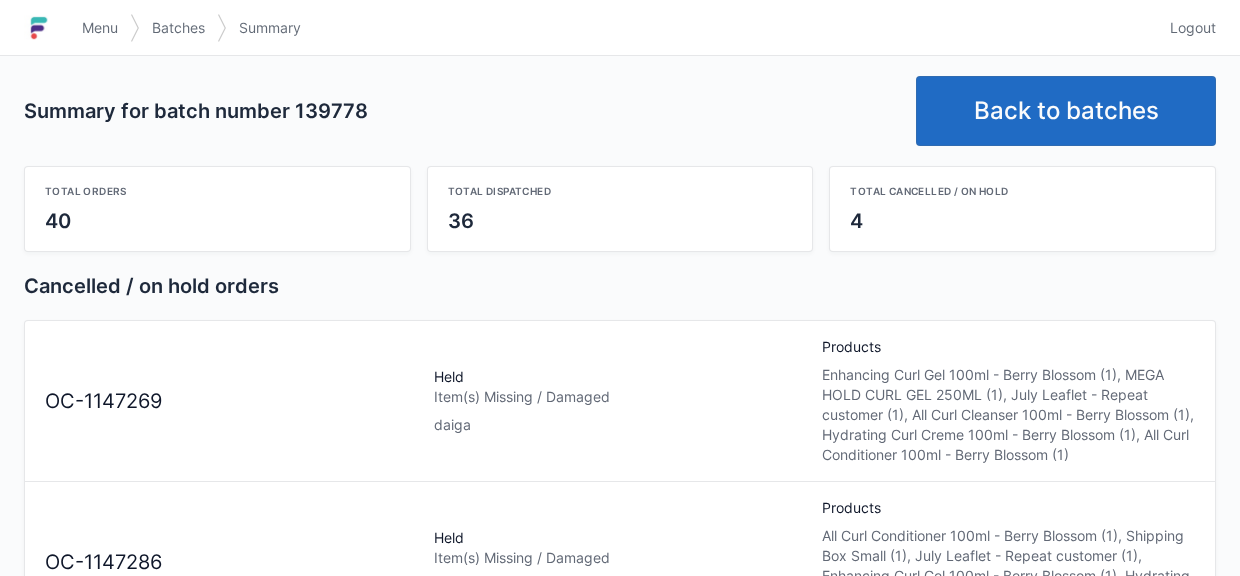 click on "Back to batches" at bounding box center (1066, 111) 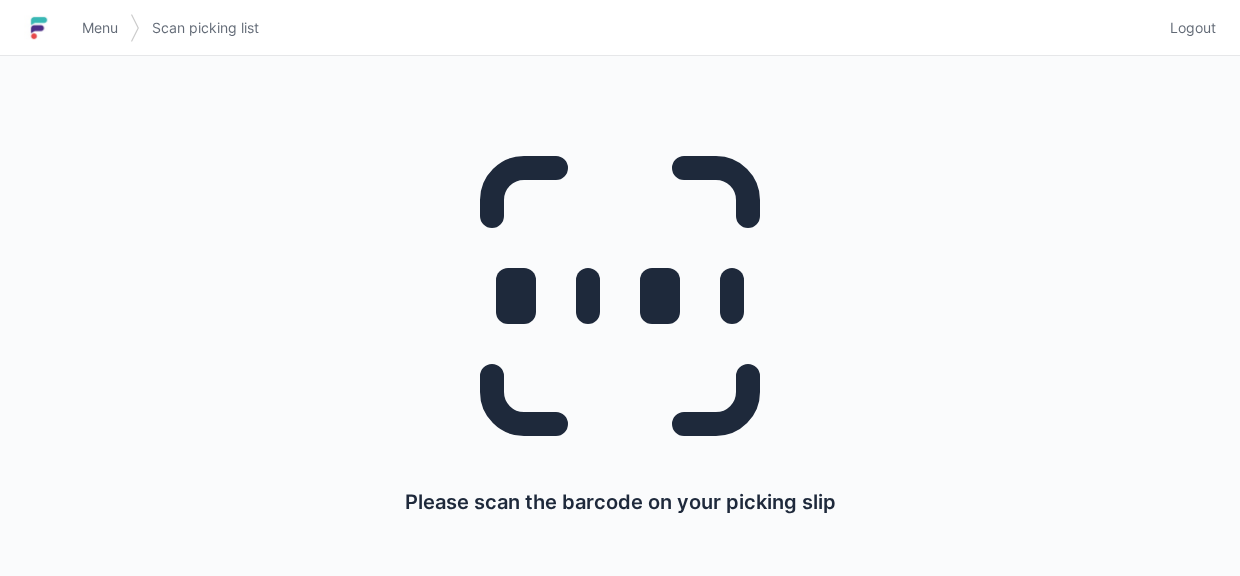 scroll, scrollTop: 0, scrollLeft: 0, axis: both 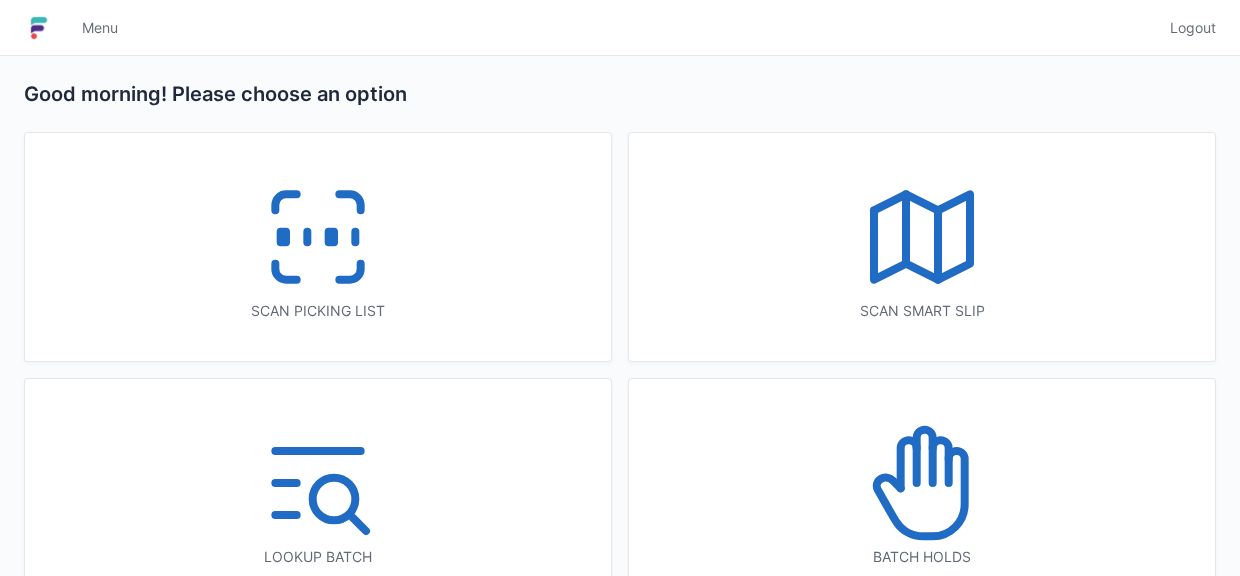 click 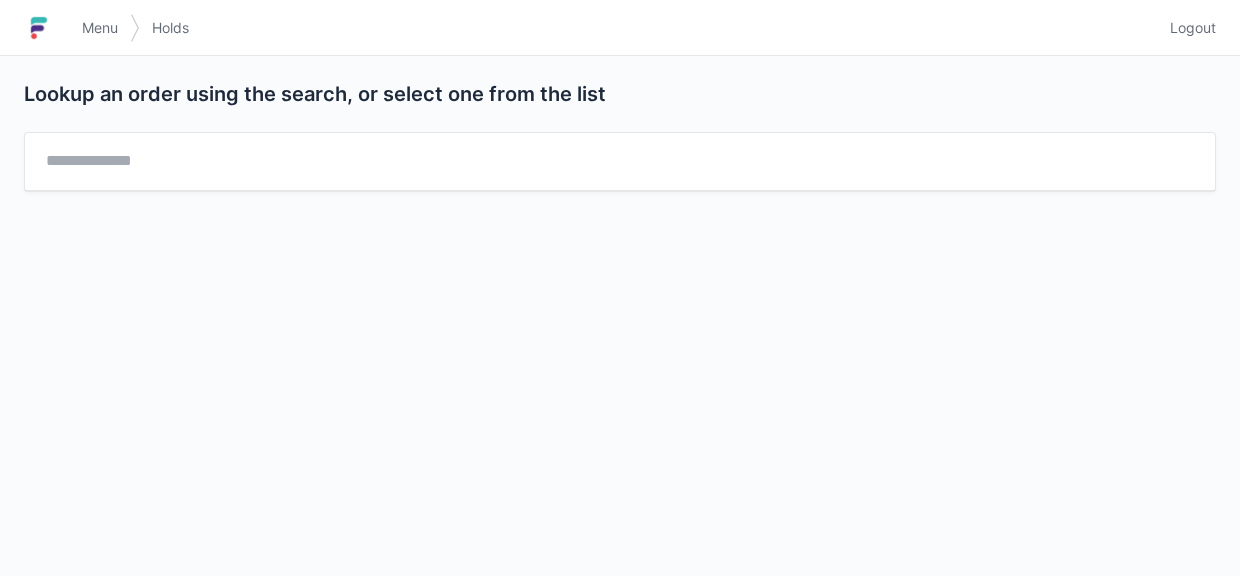 scroll, scrollTop: 0, scrollLeft: 0, axis: both 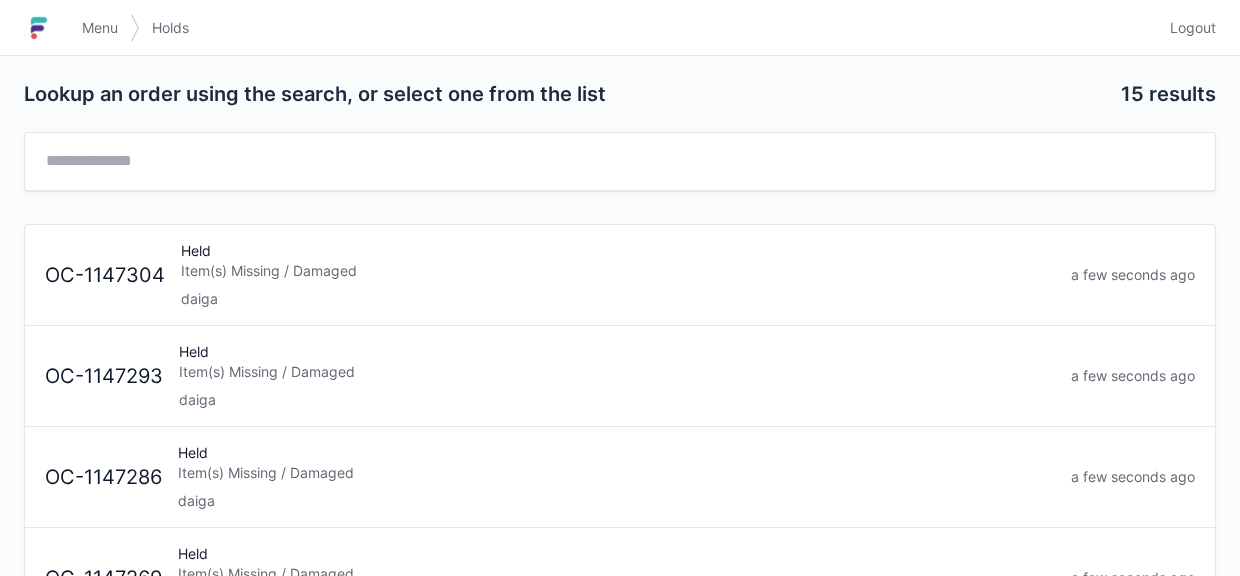 click on "daiga" at bounding box center [618, 299] 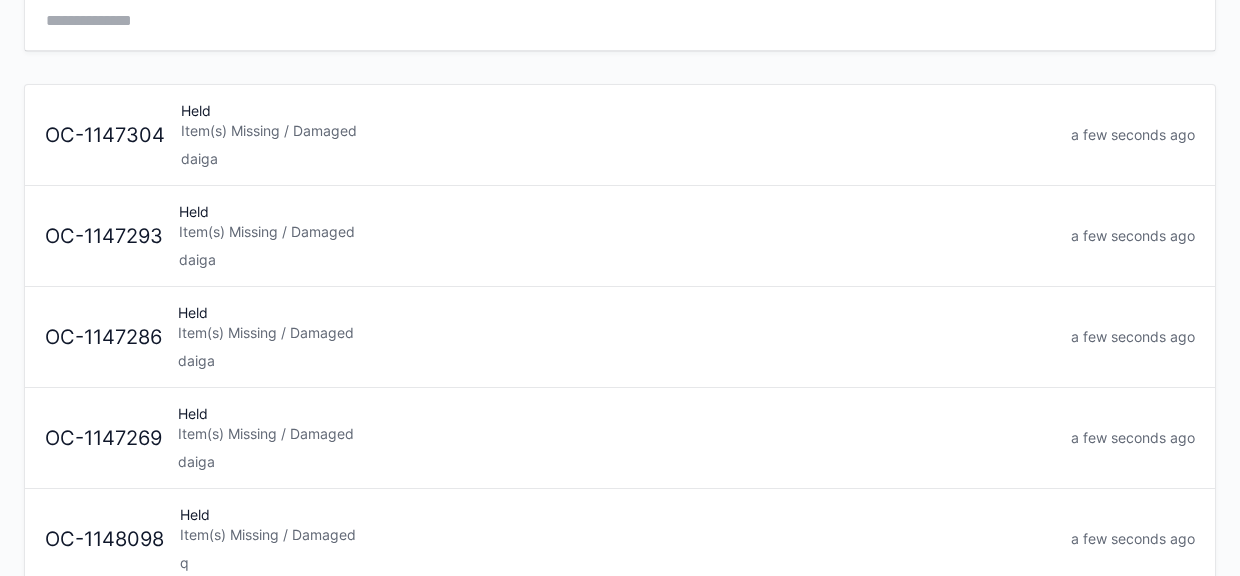 scroll, scrollTop: 143, scrollLeft: 0, axis: vertical 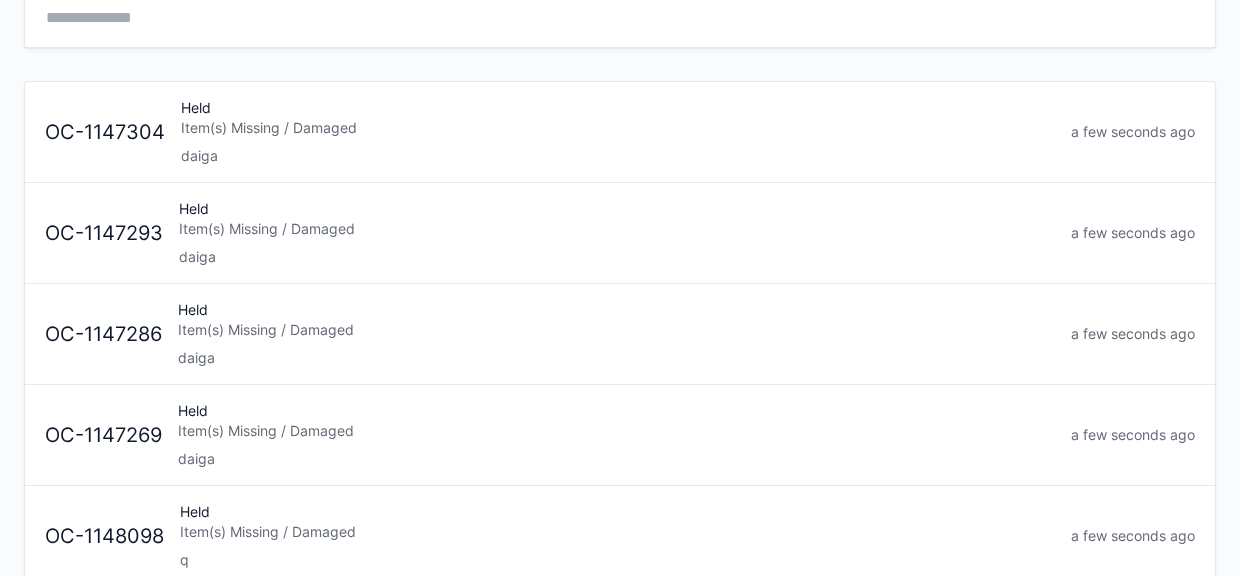 click on "daiga" at bounding box center [616, 459] 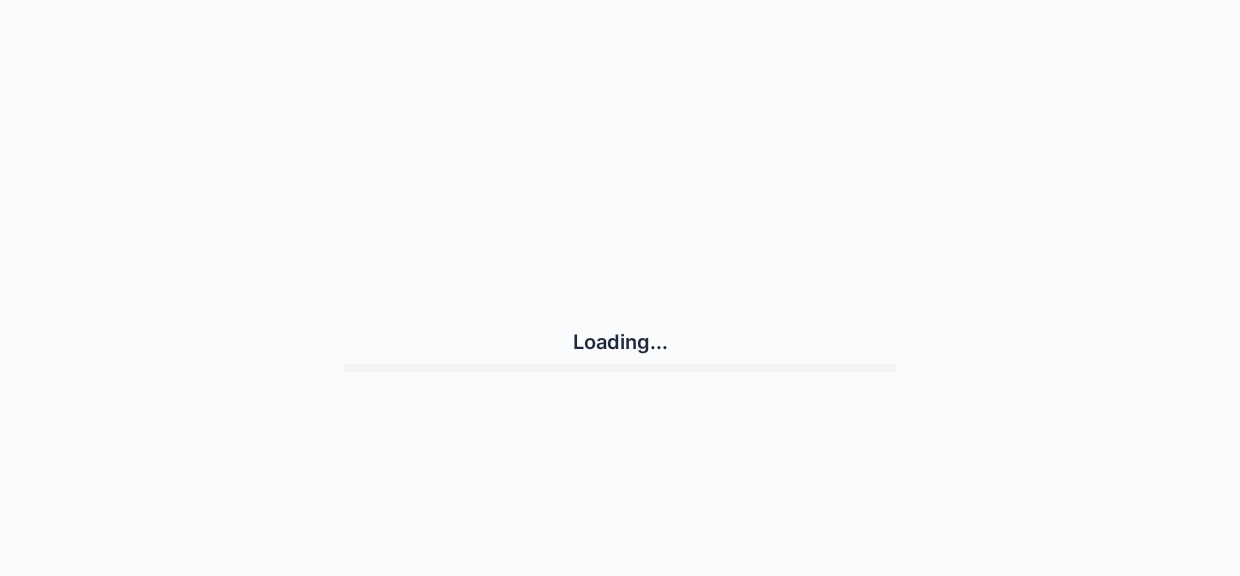 scroll, scrollTop: 0, scrollLeft: 0, axis: both 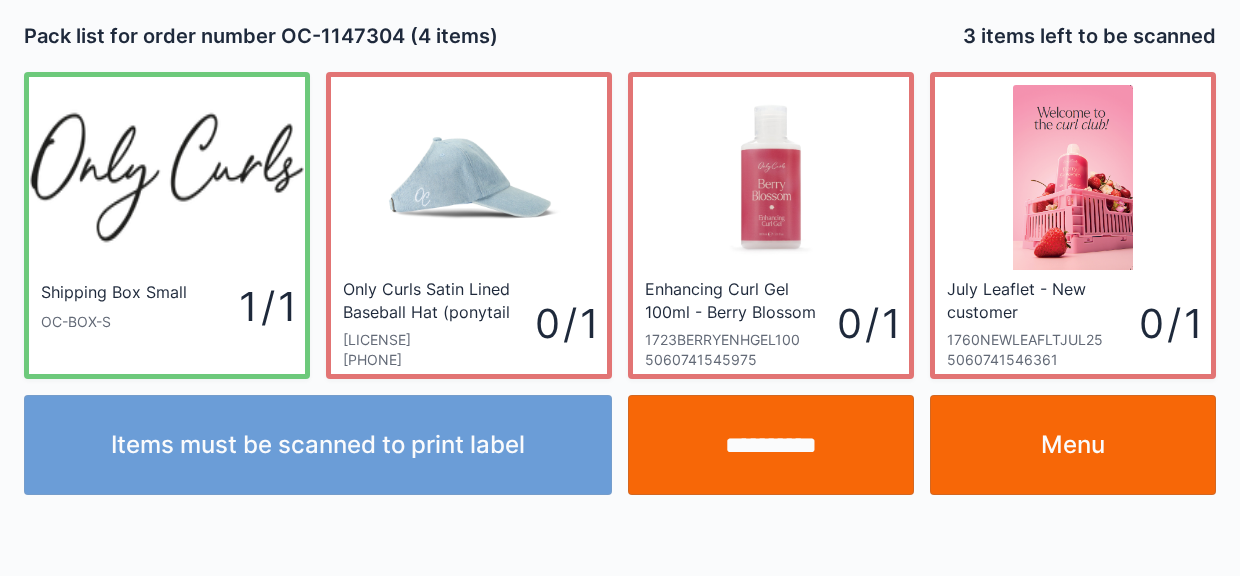 click on "**********" at bounding box center [771, 445] 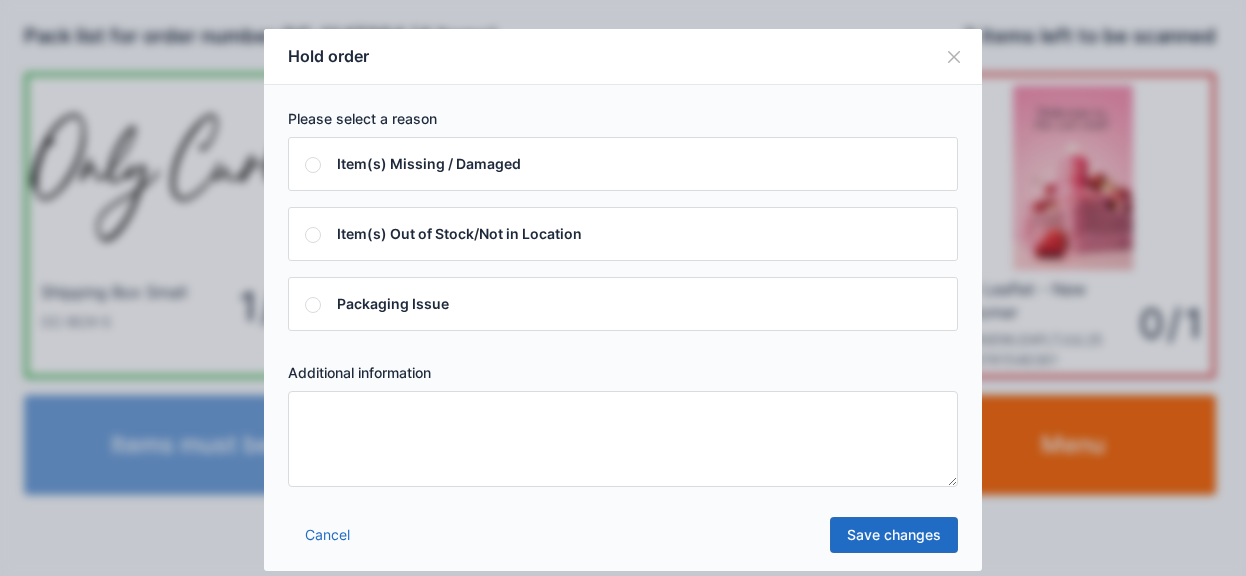 click at bounding box center (954, 57) 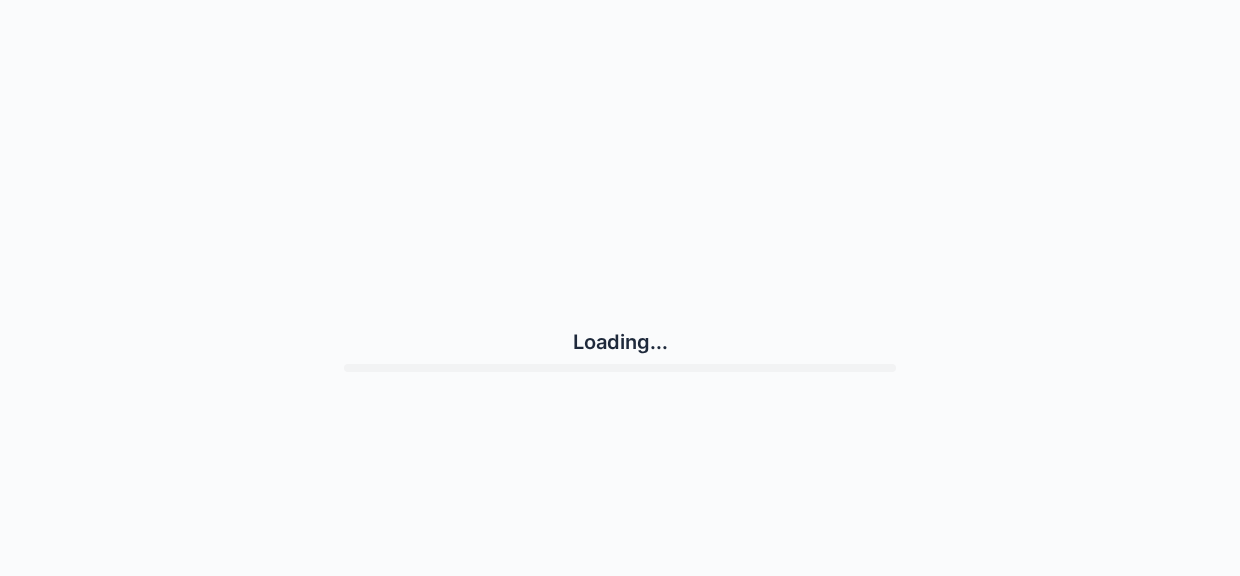 scroll, scrollTop: 0, scrollLeft: 0, axis: both 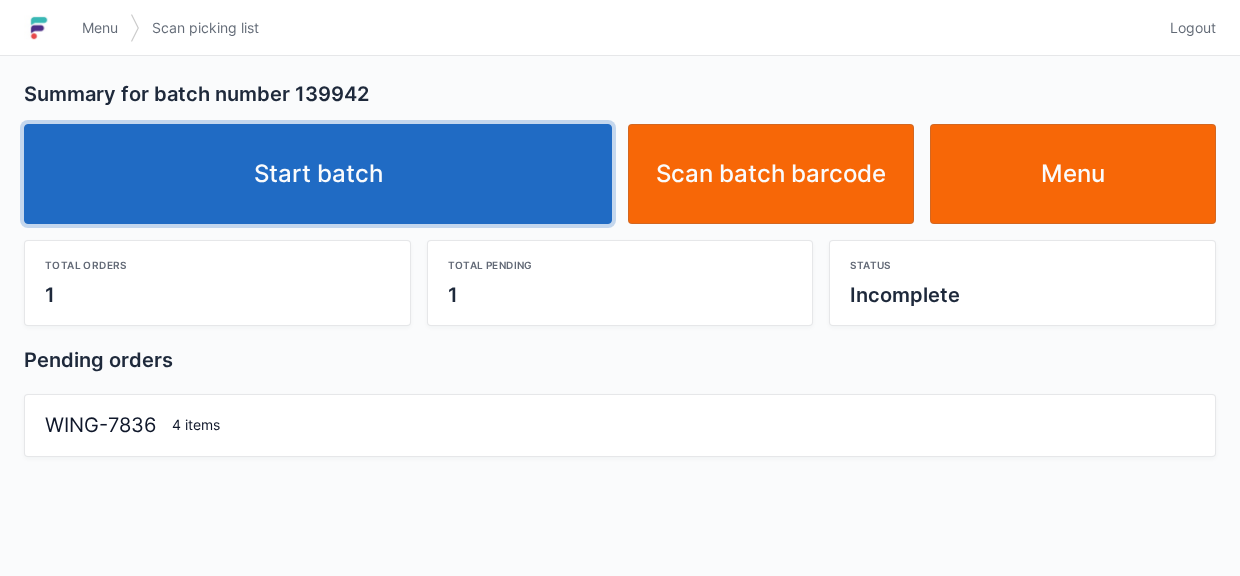 click on "Start batch" at bounding box center (318, 174) 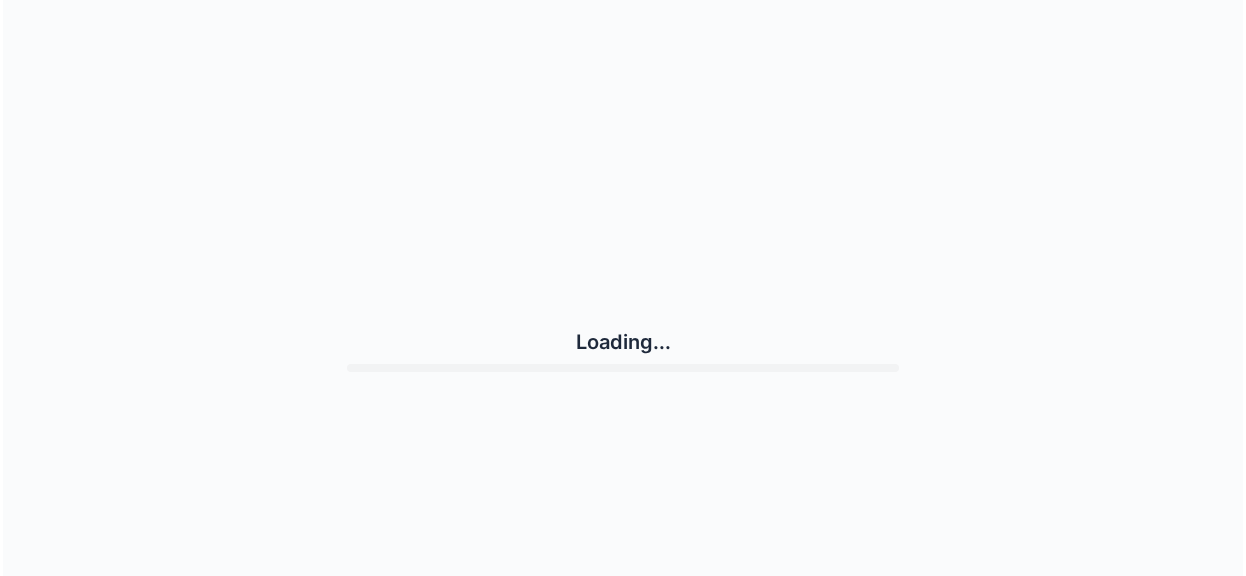 scroll, scrollTop: 0, scrollLeft: 0, axis: both 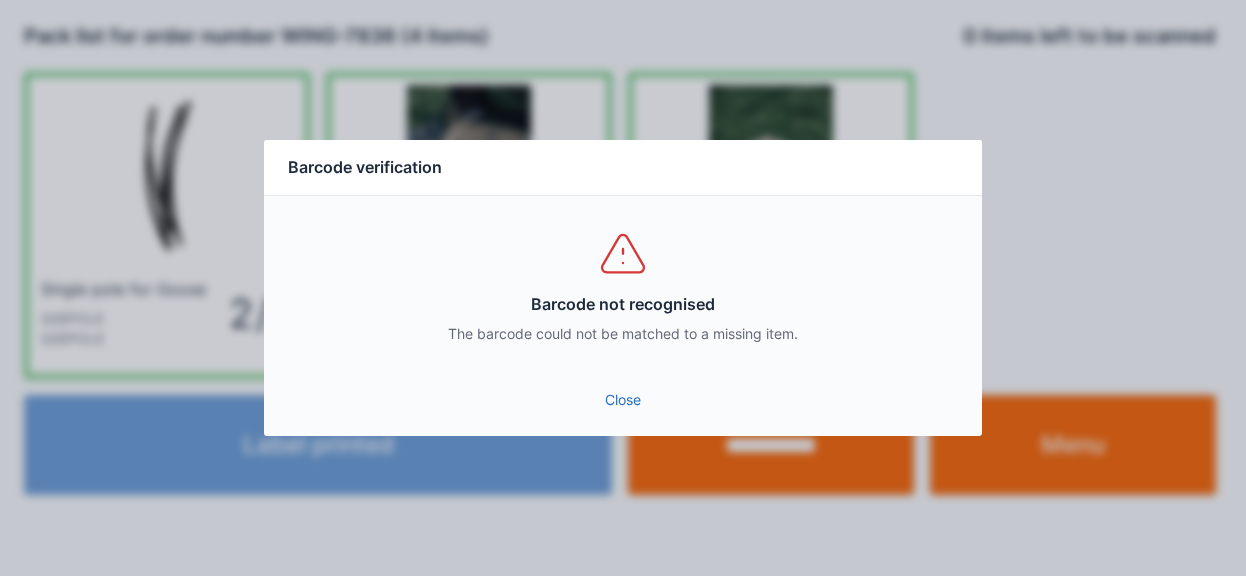click on "Close" at bounding box center [623, 400] 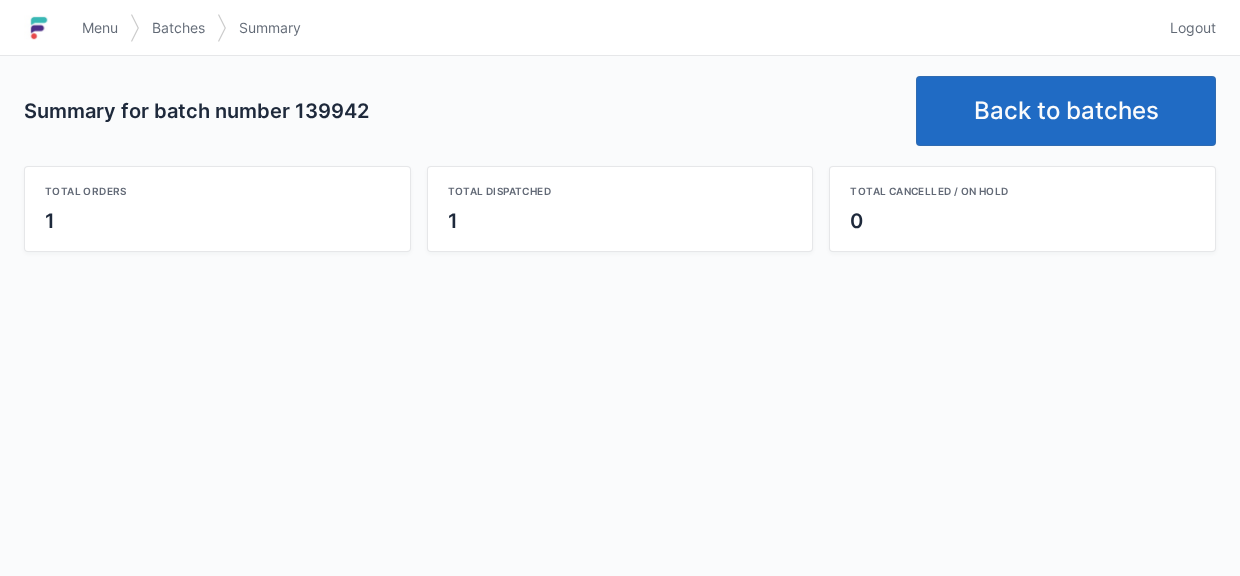 scroll, scrollTop: 0, scrollLeft: 0, axis: both 